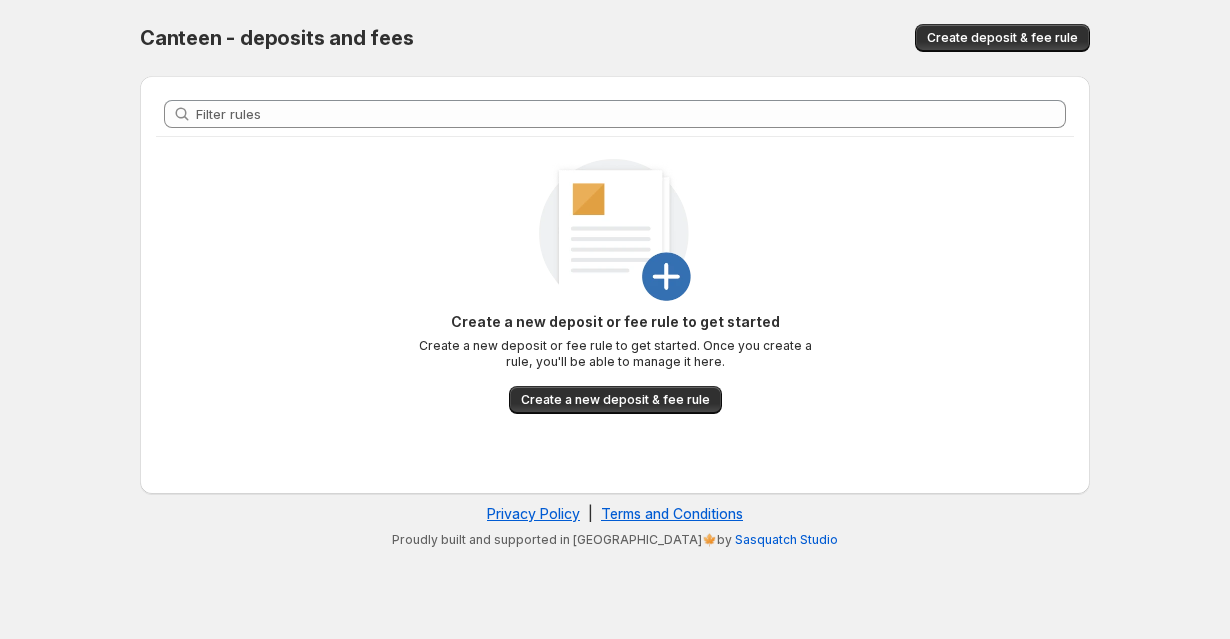 scroll, scrollTop: 0, scrollLeft: 0, axis: both 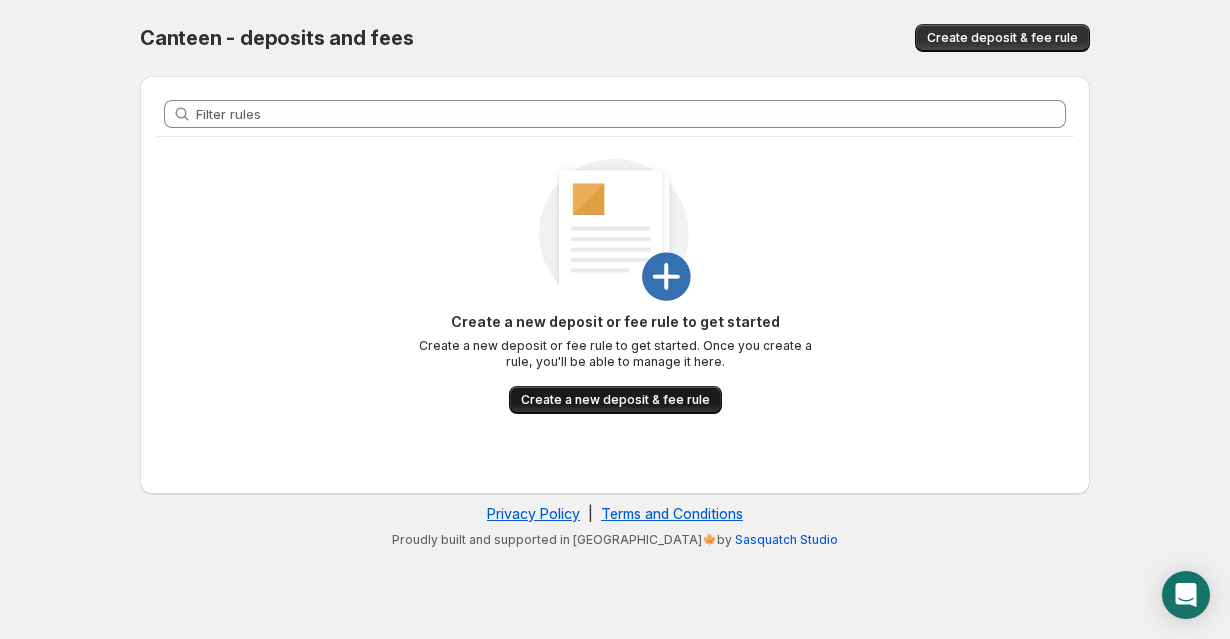 click on "Create a new deposit & fee rule" at bounding box center (615, 400) 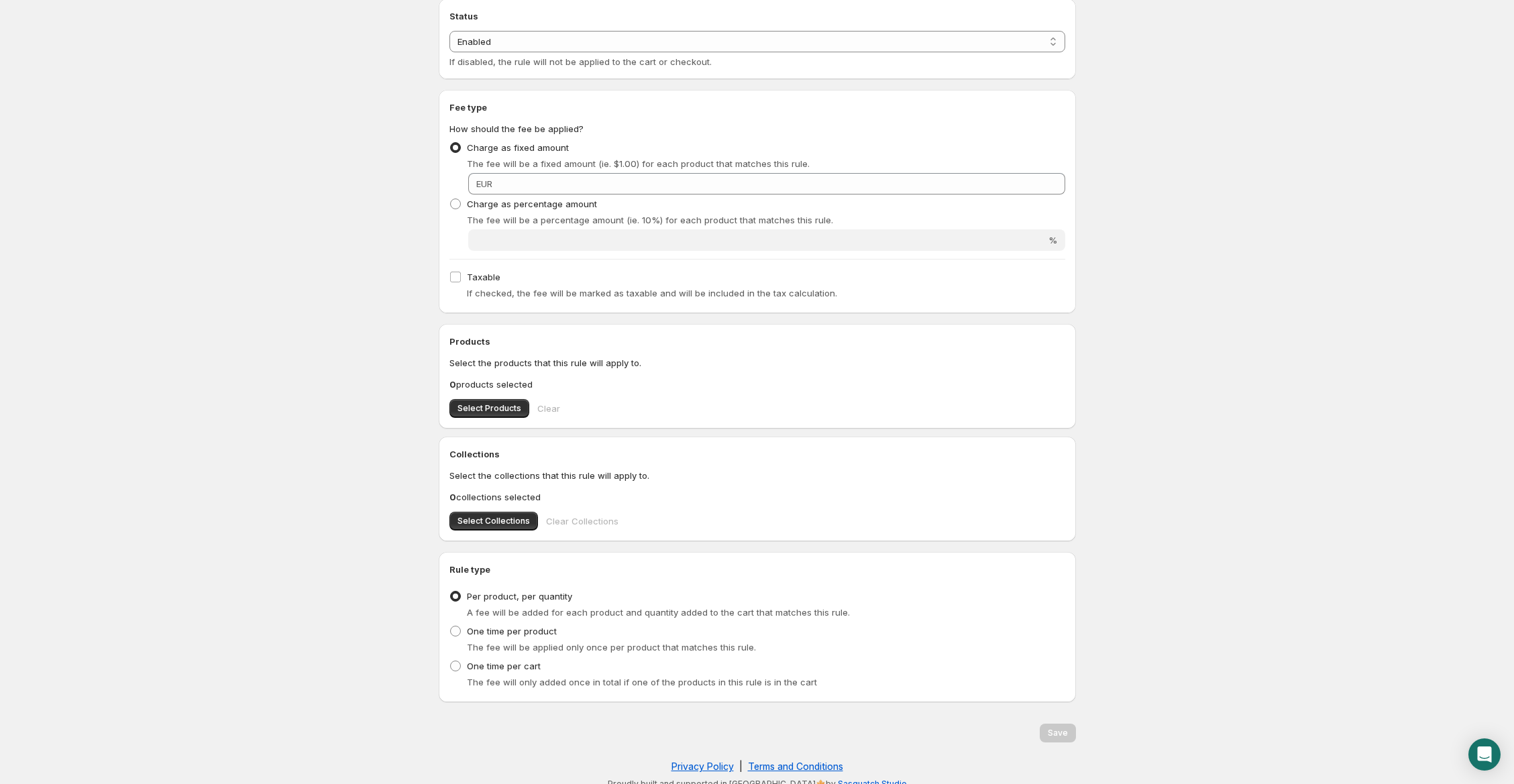 scroll, scrollTop: 150, scrollLeft: 0, axis: vertical 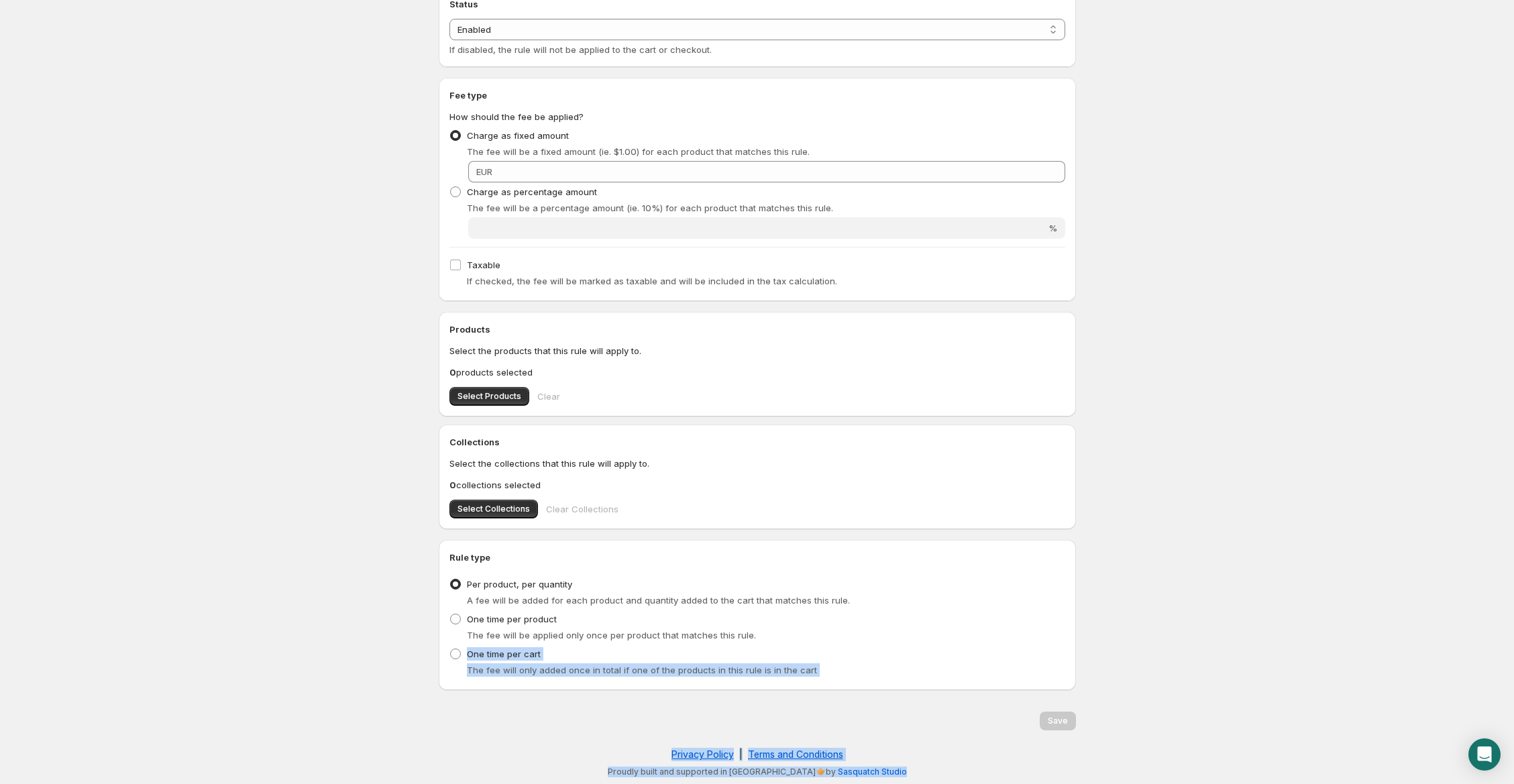 drag, startPoint x: 1510, startPoint y: 781, endPoint x: 1527, endPoint y: 797, distance: 23.345235 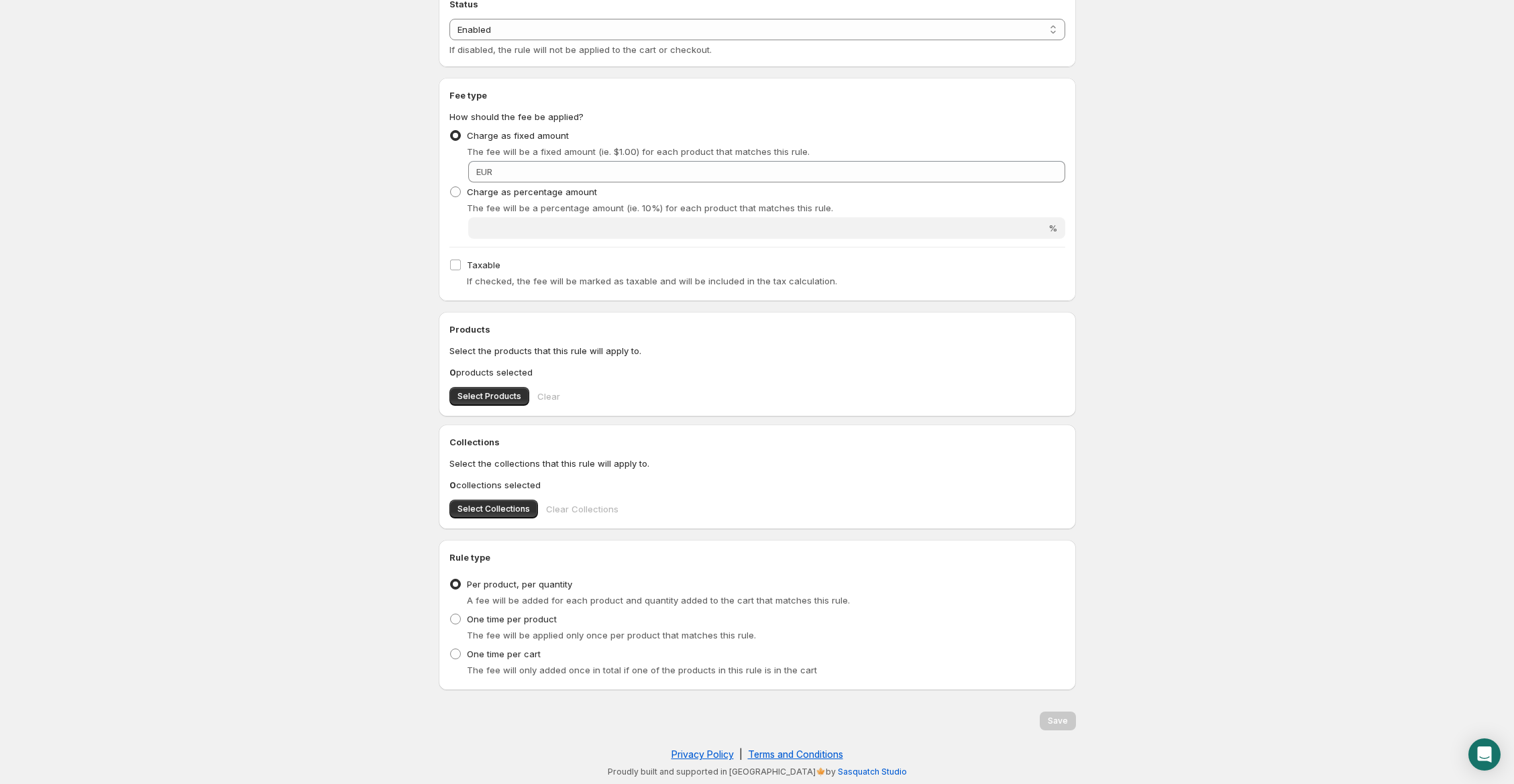 click on "Home Help Create new rule. This page is ready Create new rule Preview More actions Preview Rule name This name will appear on the cart and at checkout when the deposit and fee rule is applied Status Status Enabled Disabled Enabled If disabled, the rule will not be applied to the cart or checkout. Fee type How should the fee be applied? Charge as fixed amount The fee will be a fixed amount (ie. $1.00) for each product that matches this rule. Fixed amount EUR Charge as percentage amount The fee will be a percentage amount (ie. 10%) for each product that matches this rule. Percentage amount % Taxable If checked, the fee will be marked as taxable and will be included in the tax calculation. Products Select the products that this rule will apply to. 0  products selected Select Products Clear Collections Select the collections that this rule will apply to. 0  collections selected Select Collections Clear Collections Rule type Type of rule Per product, per quantity One time per product One time per cart Save |" at bounding box center [757, 241] 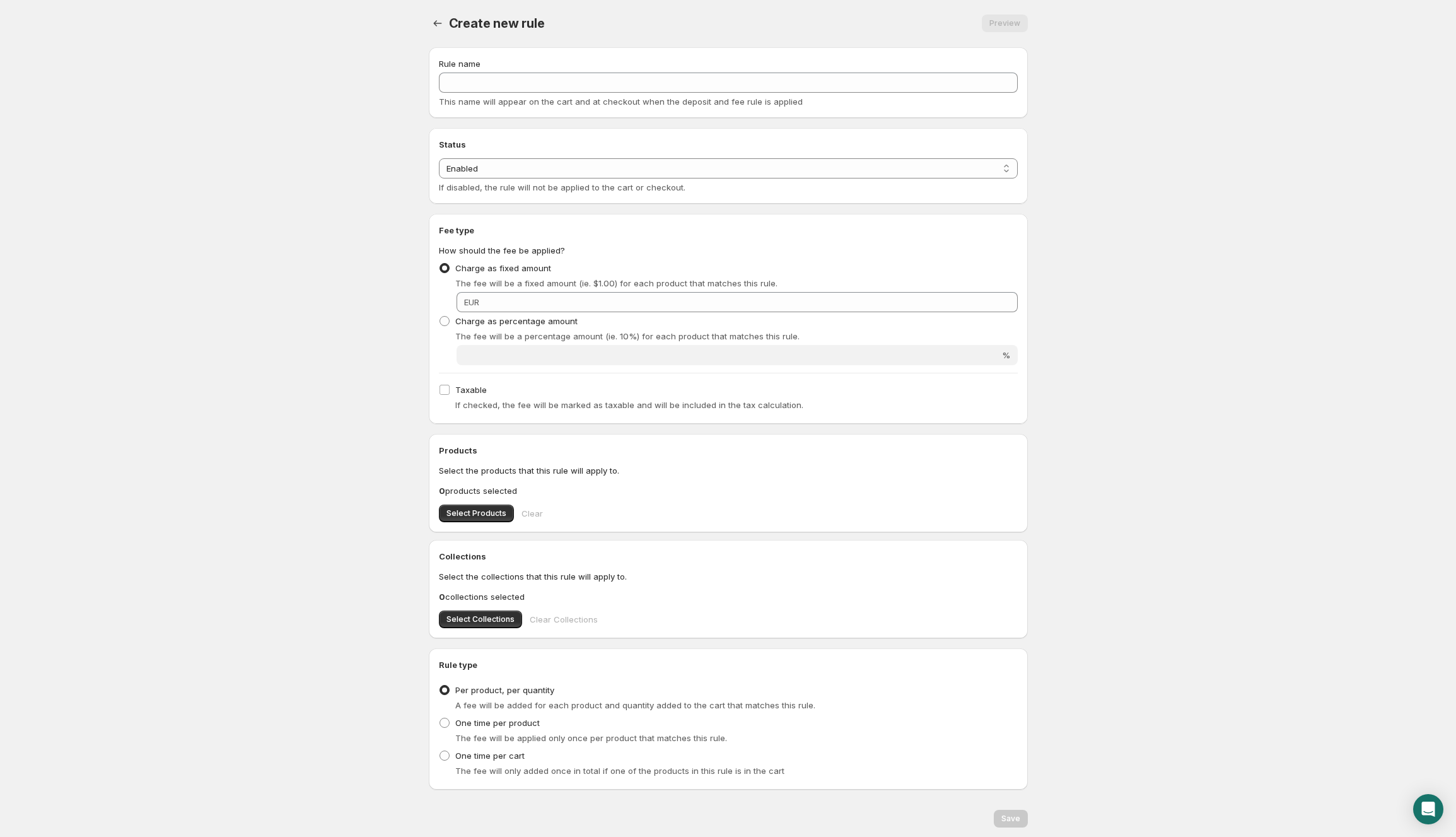 scroll, scrollTop: 0, scrollLeft: 0, axis: both 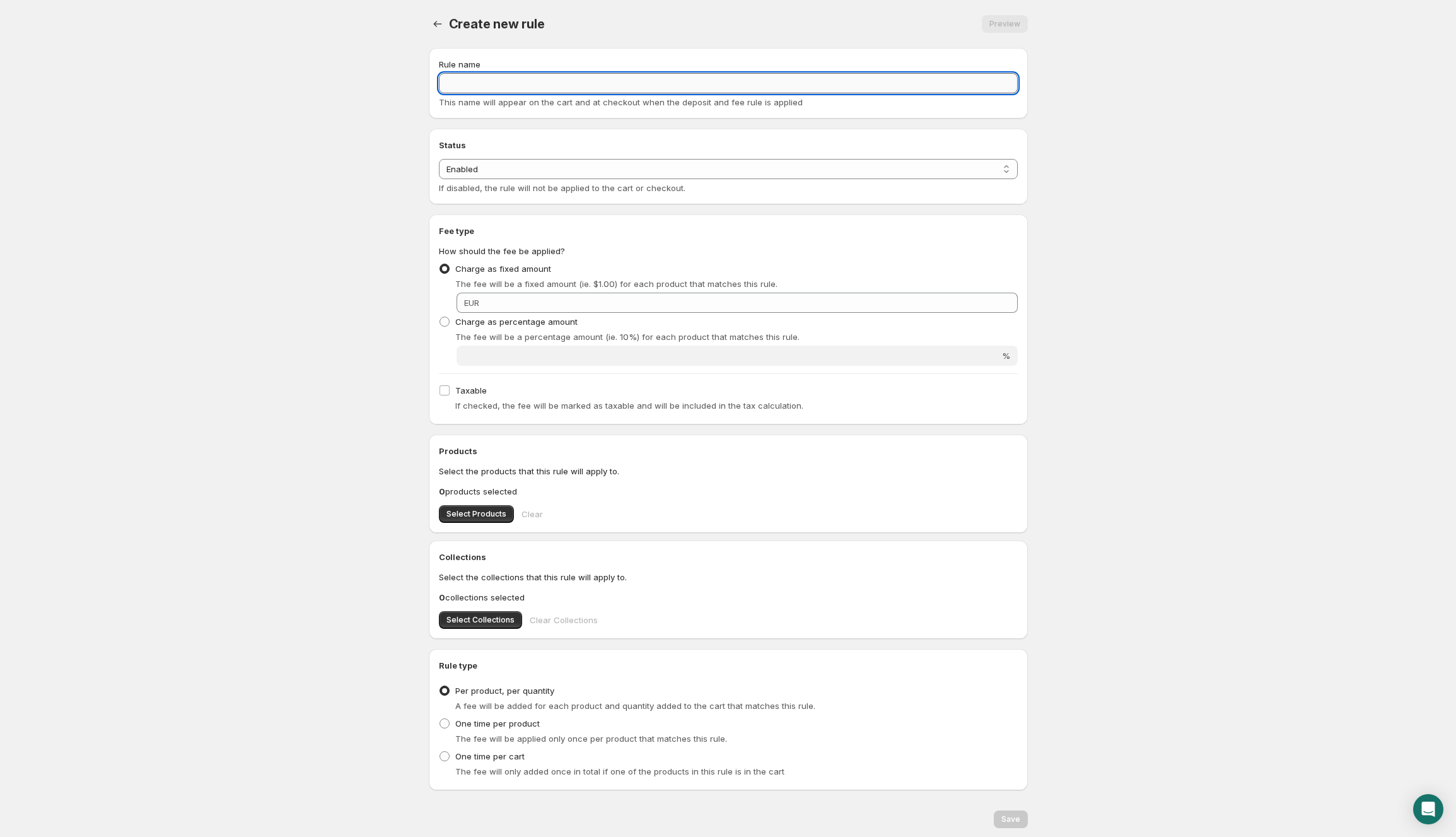 click on "Rule name" at bounding box center [728, 83] 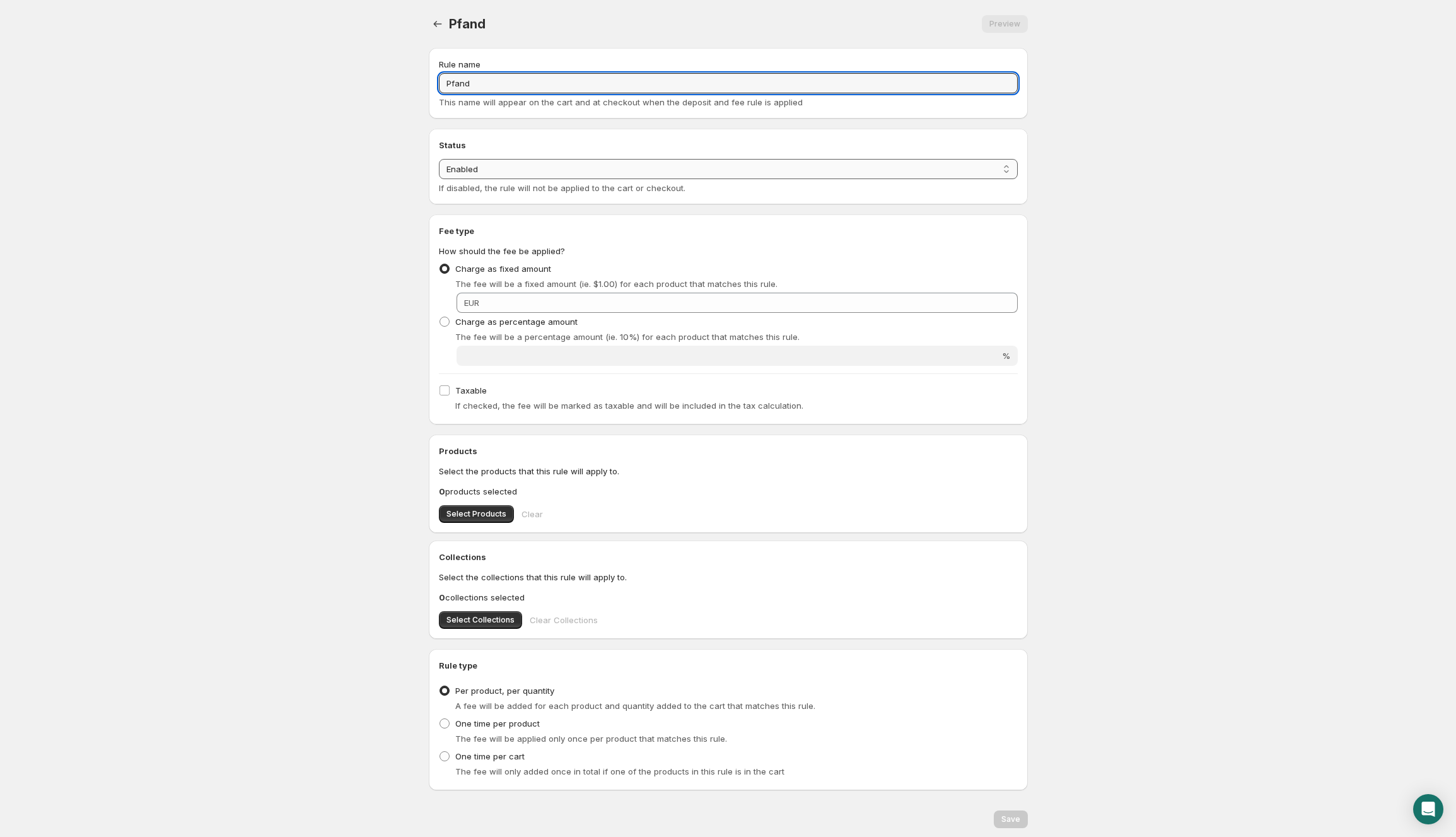 type on "Pfand" 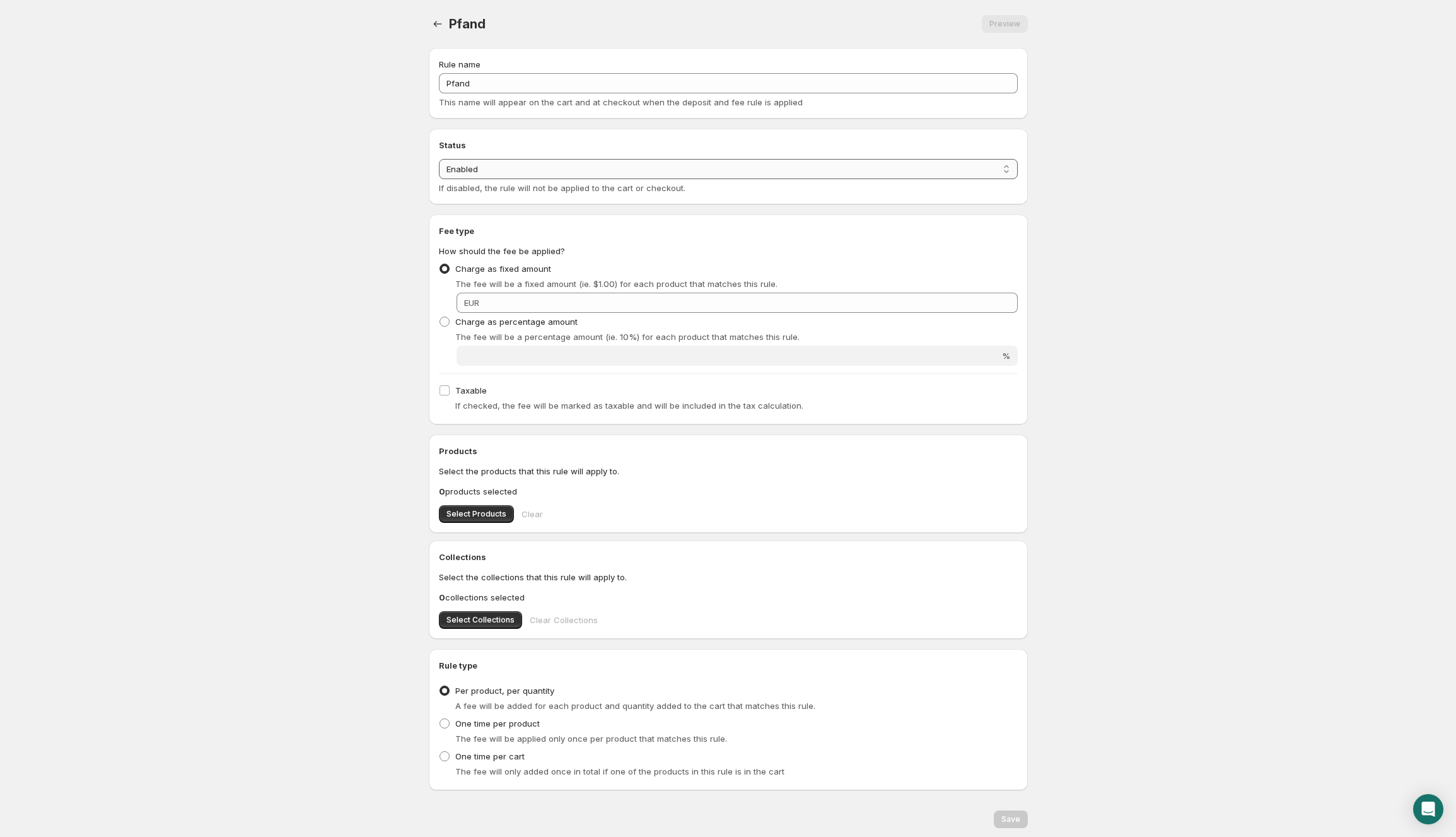 select on "deactive" 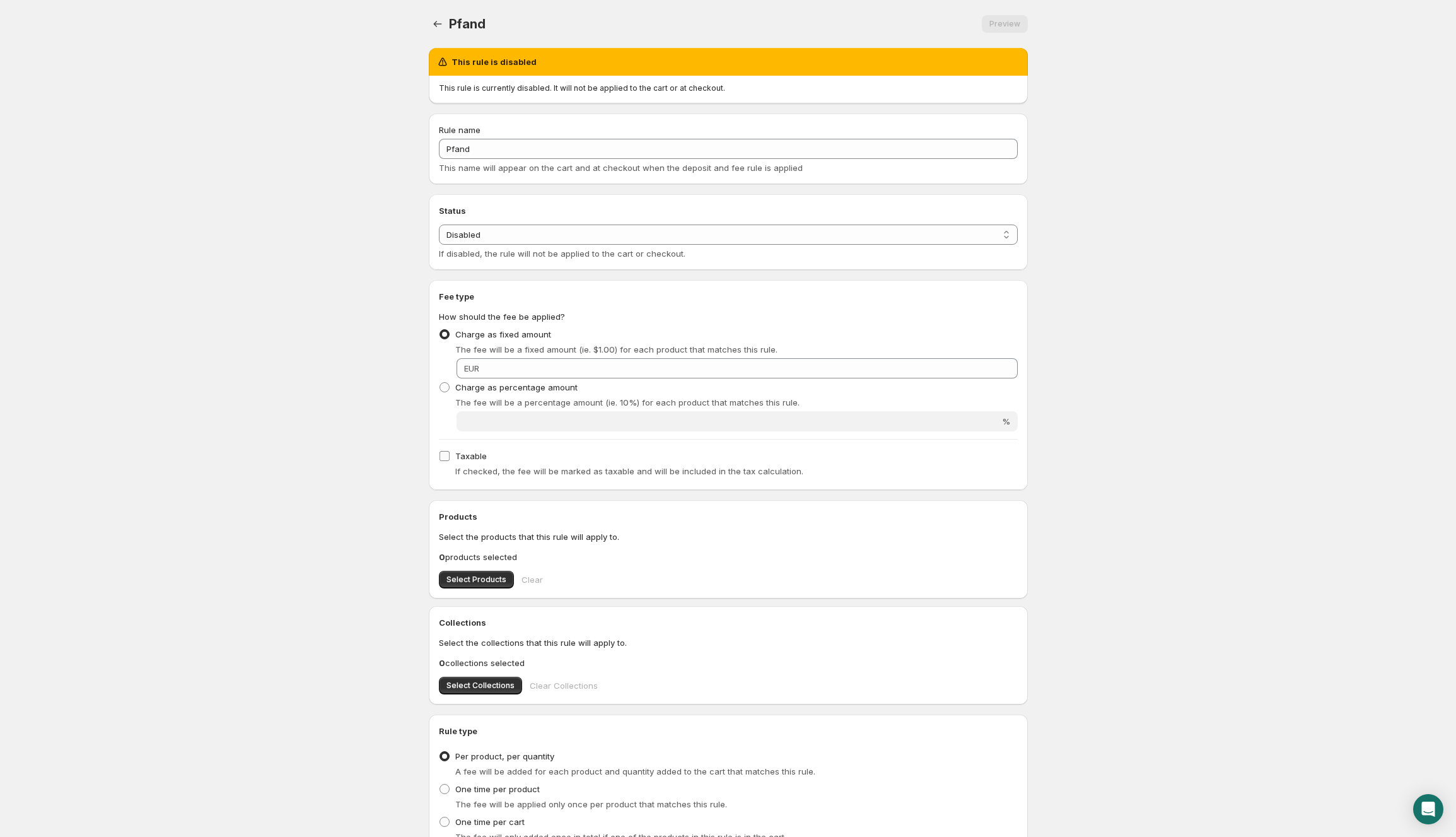 click on "Taxable" at bounding box center [463, 456] 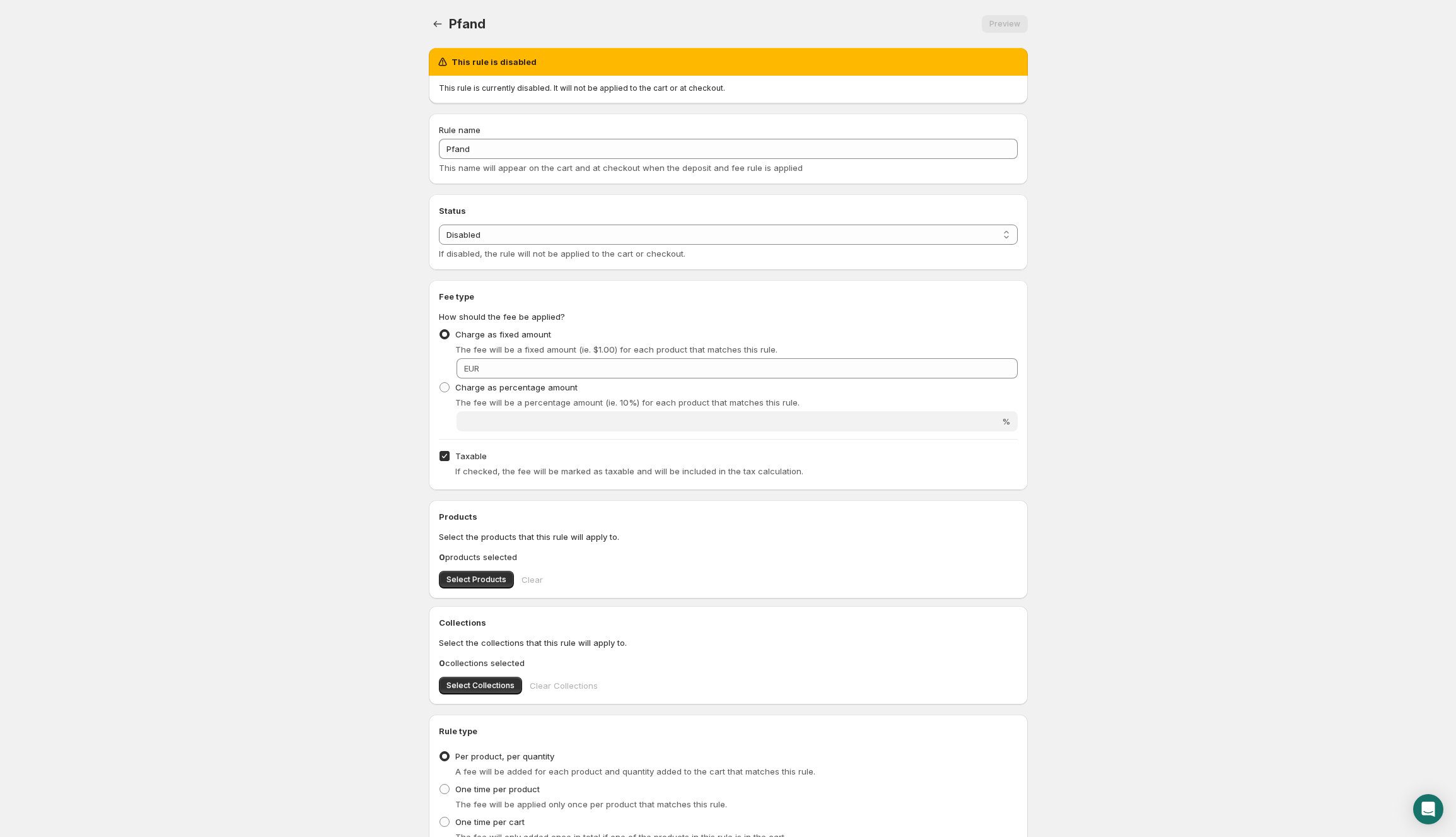 click on "Taxable" at bounding box center [463, 456] 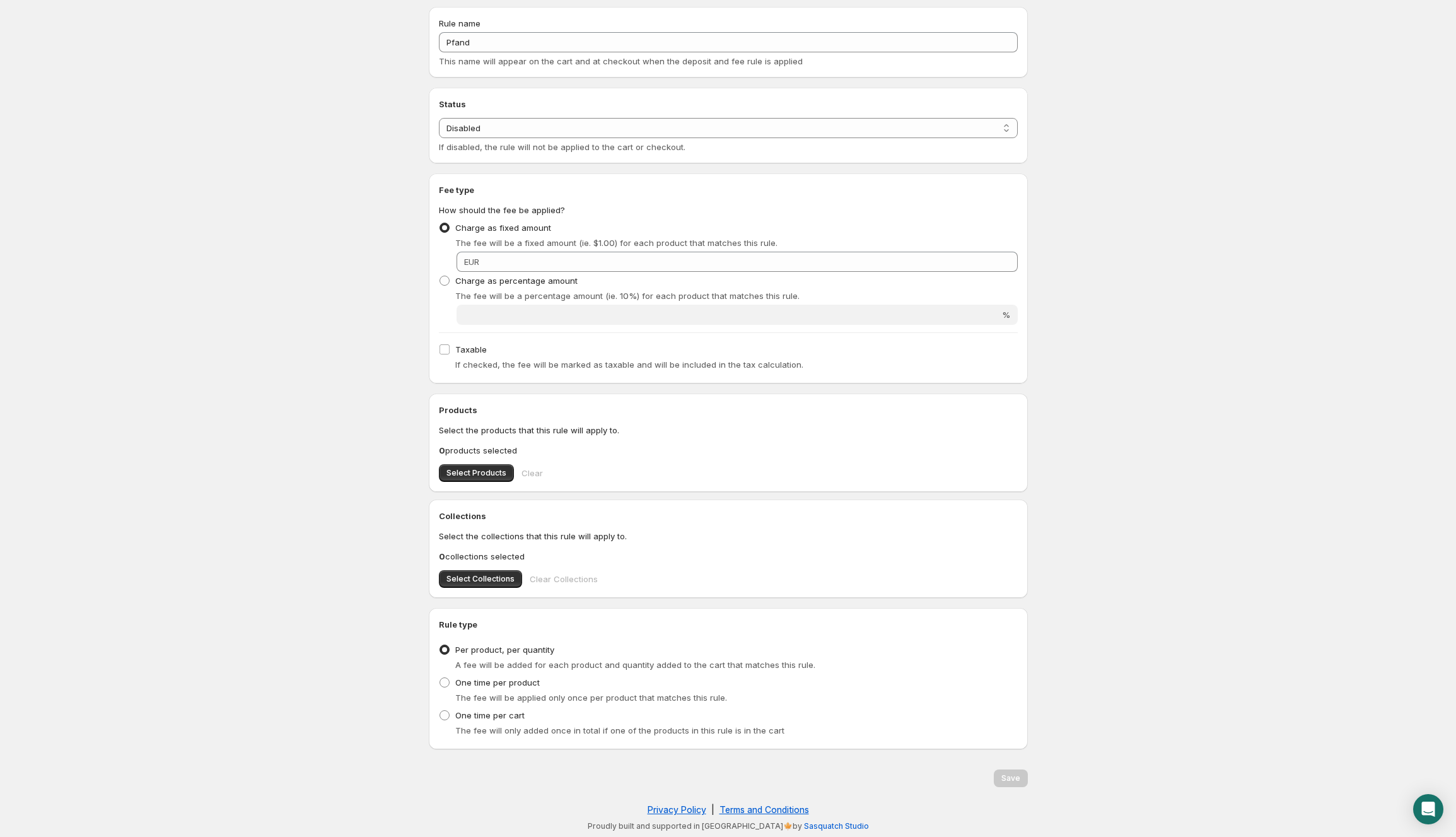 scroll, scrollTop: 107, scrollLeft: 0, axis: vertical 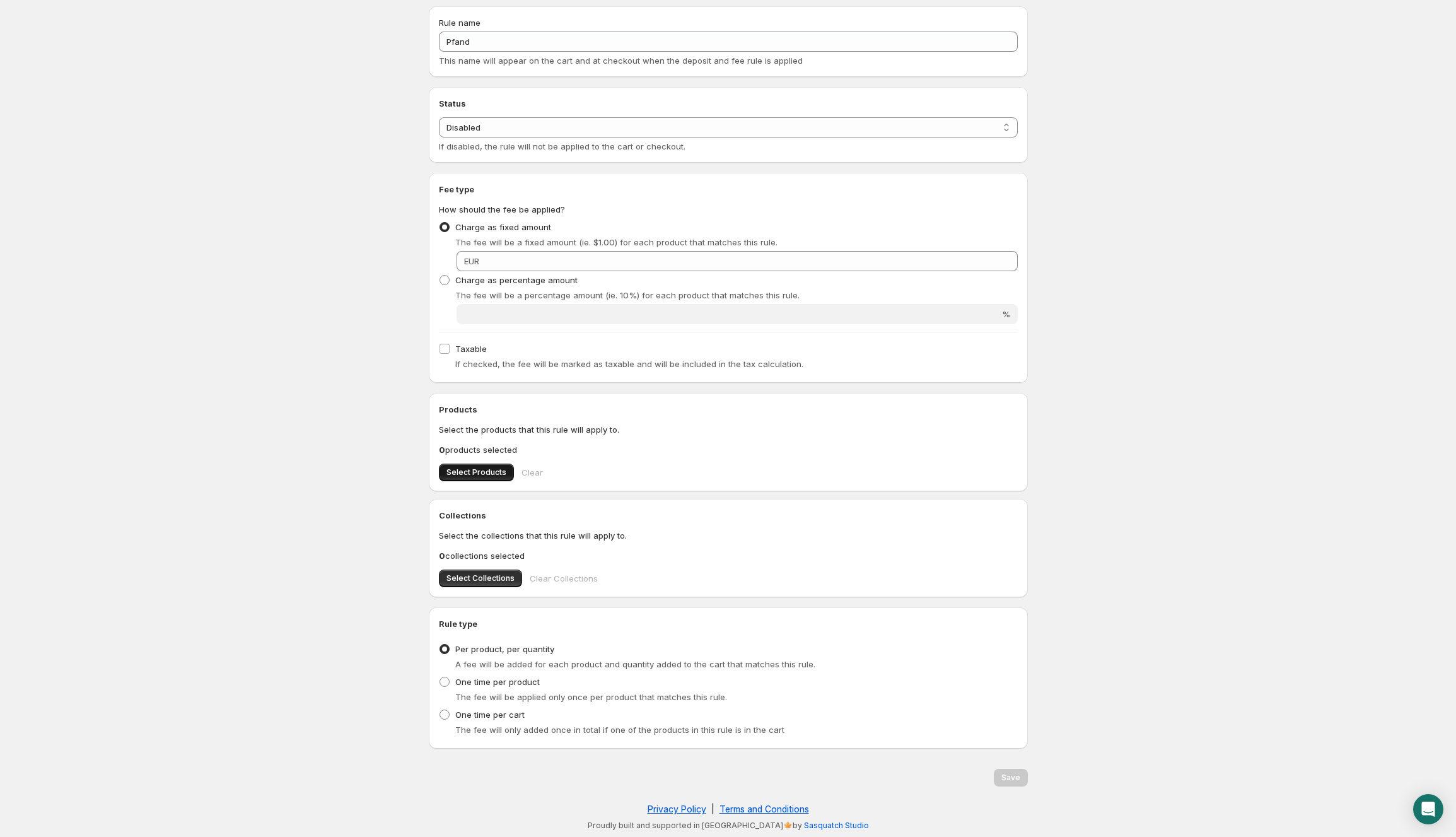 click on "Select Products" at bounding box center (476, 472) 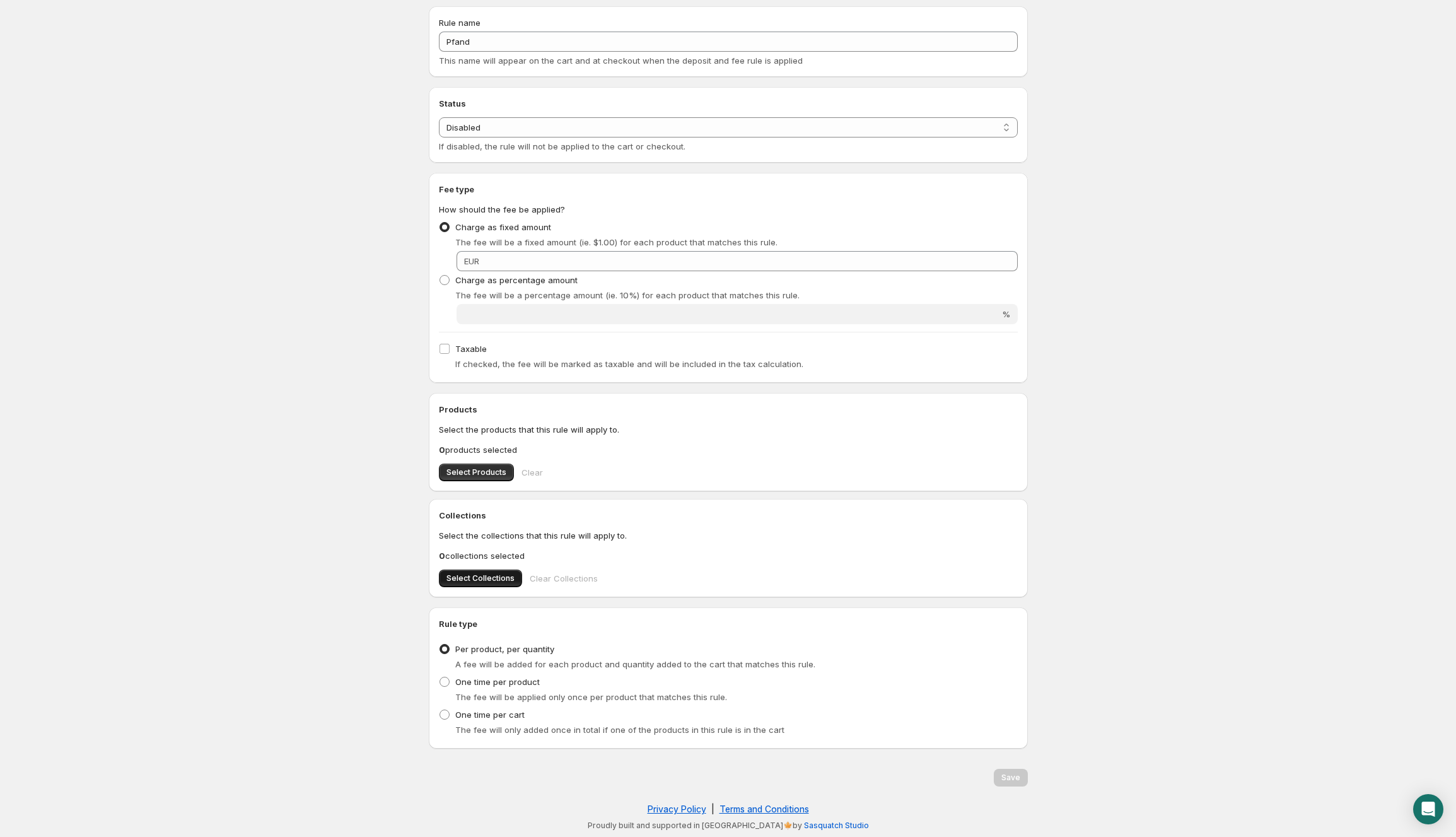 click on "Select Collections" at bounding box center (480, 578) 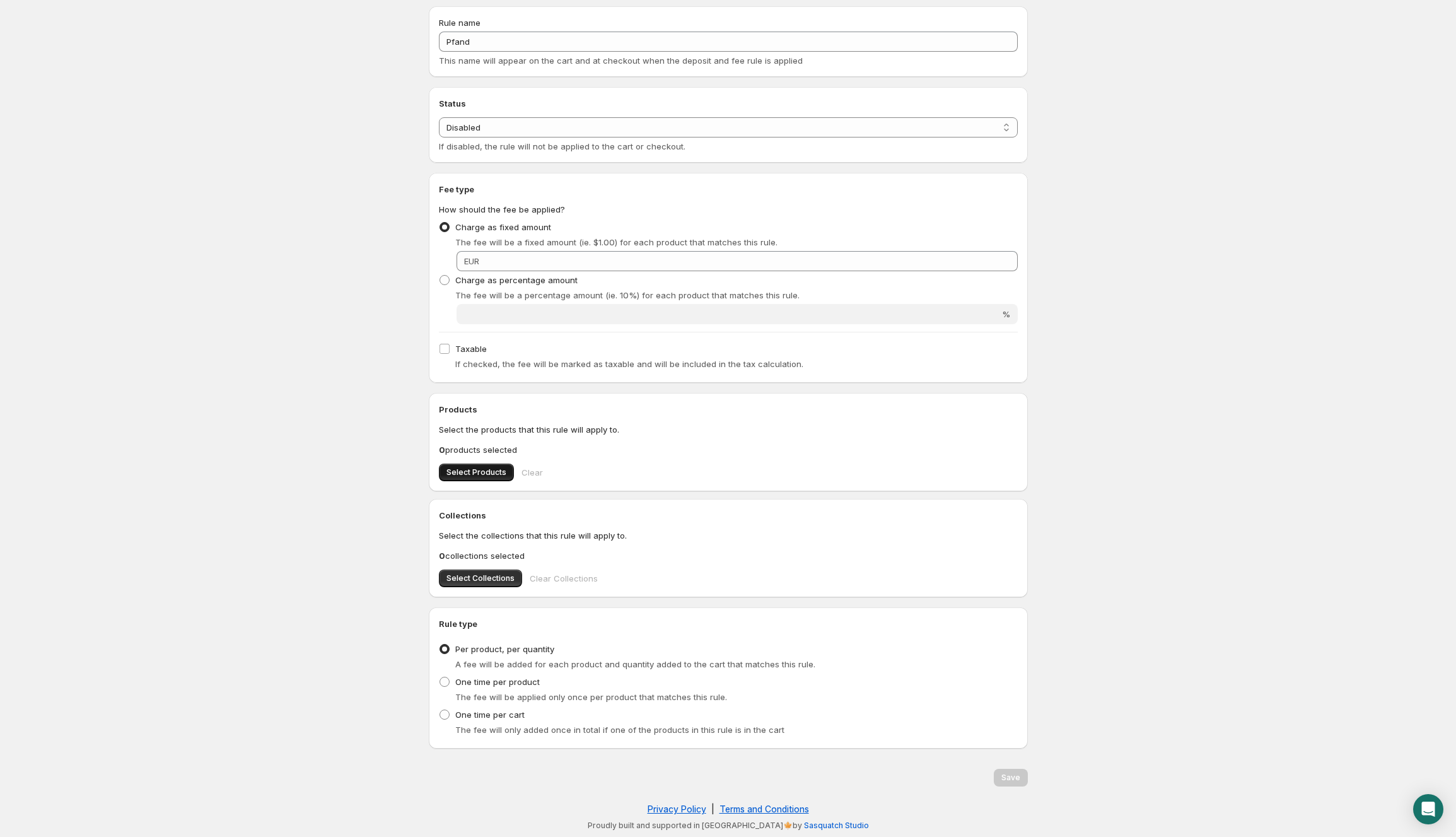 click on "Select Products" at bounding box center (476, 472) 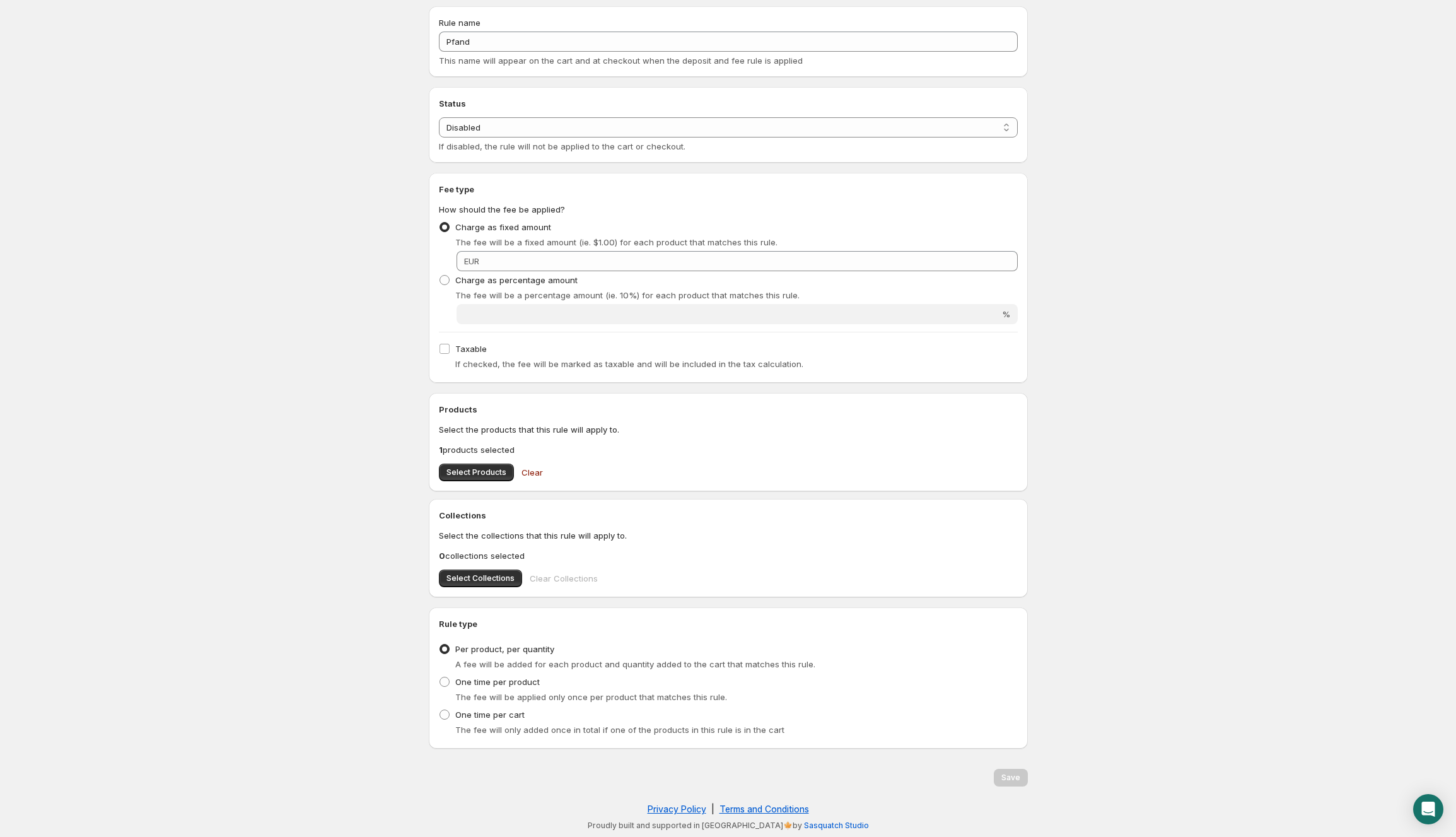 click on "EUR" at bounding box center (472, 261) 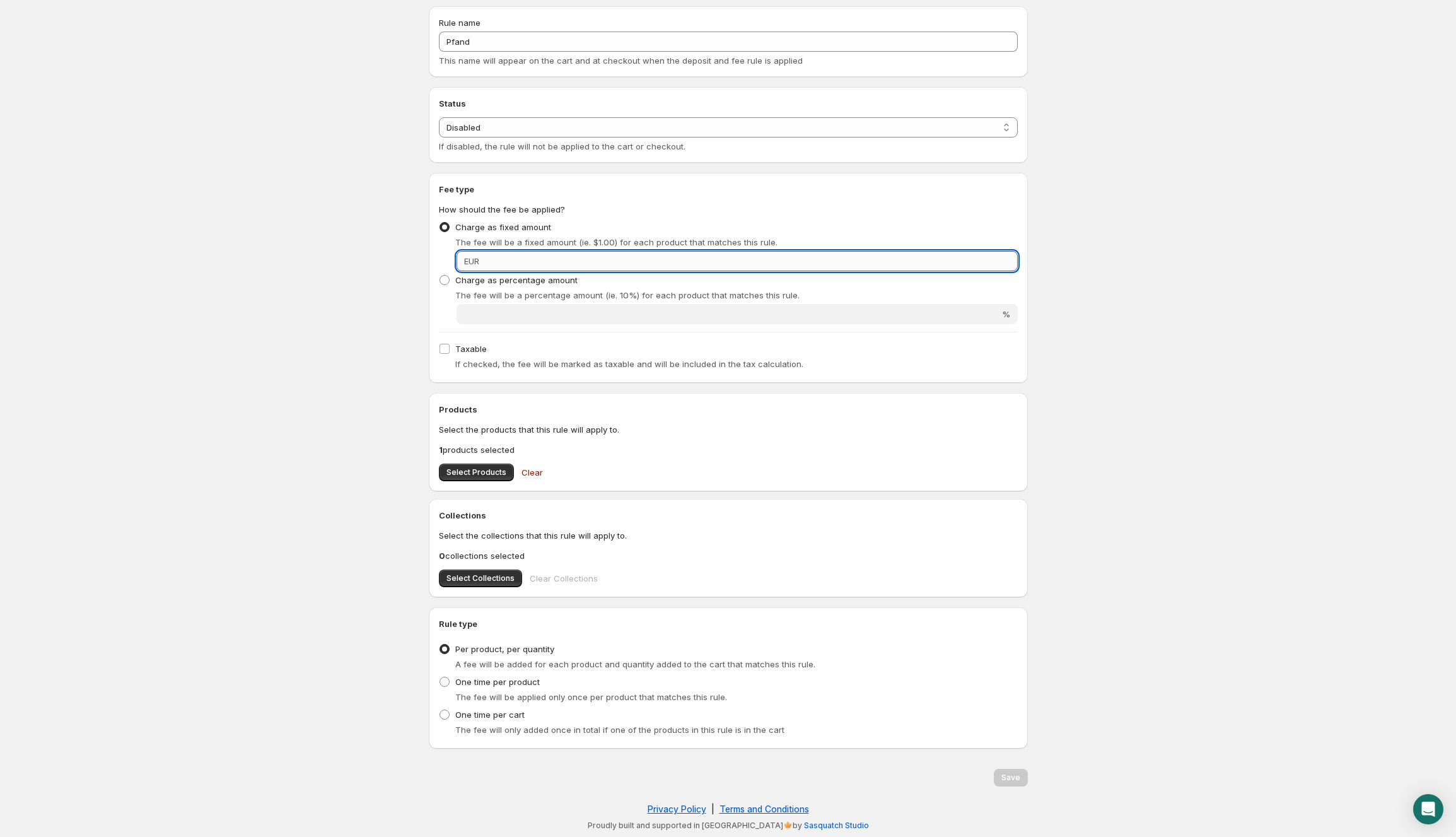 click on "Fixed amount" at bounding box center (750, 261) 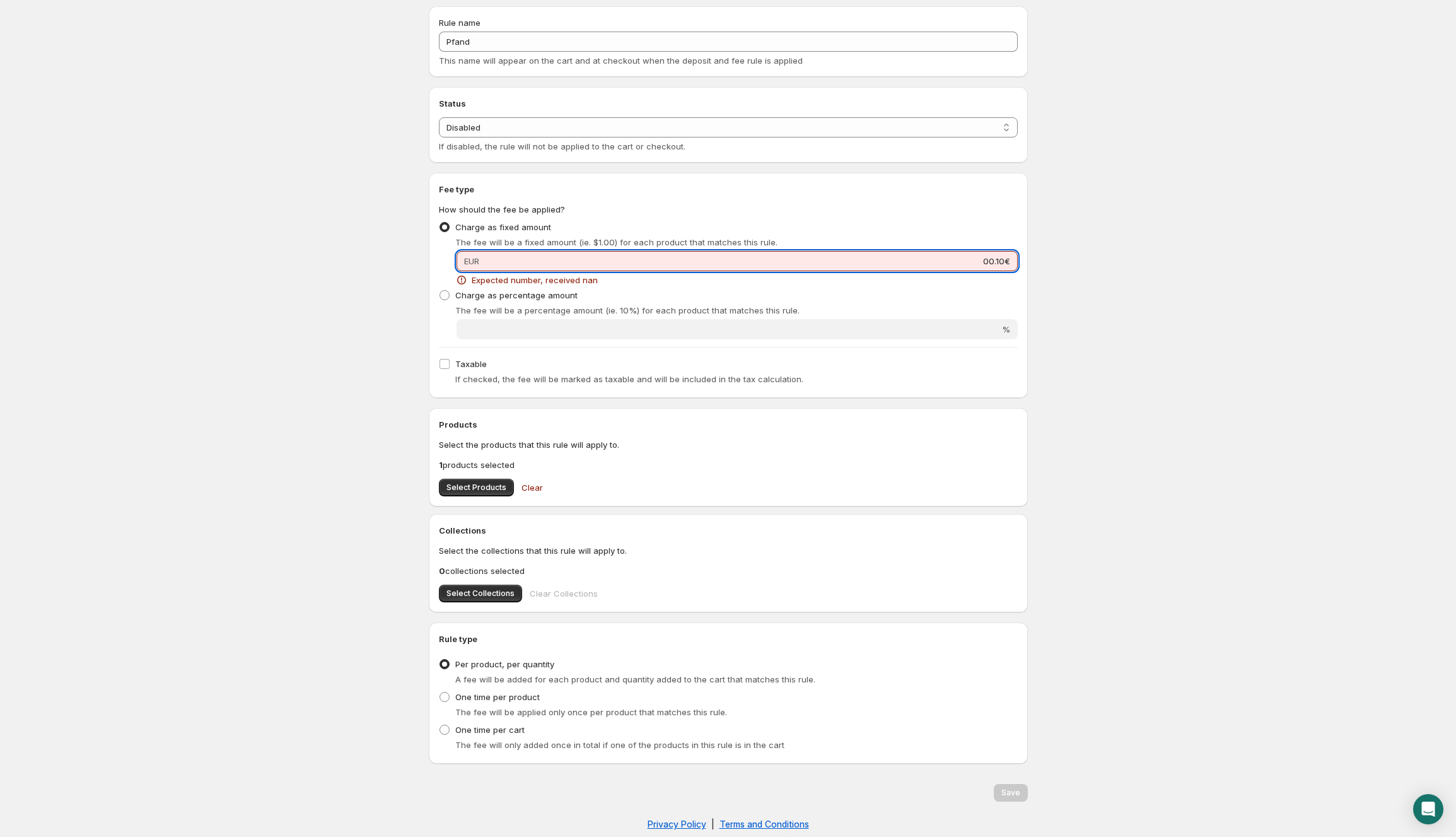 click on "Charge as percentage amount The fee will be a percentage amount (ie. 10%) for each product that matches this rule." at bounding box center (728, 301) 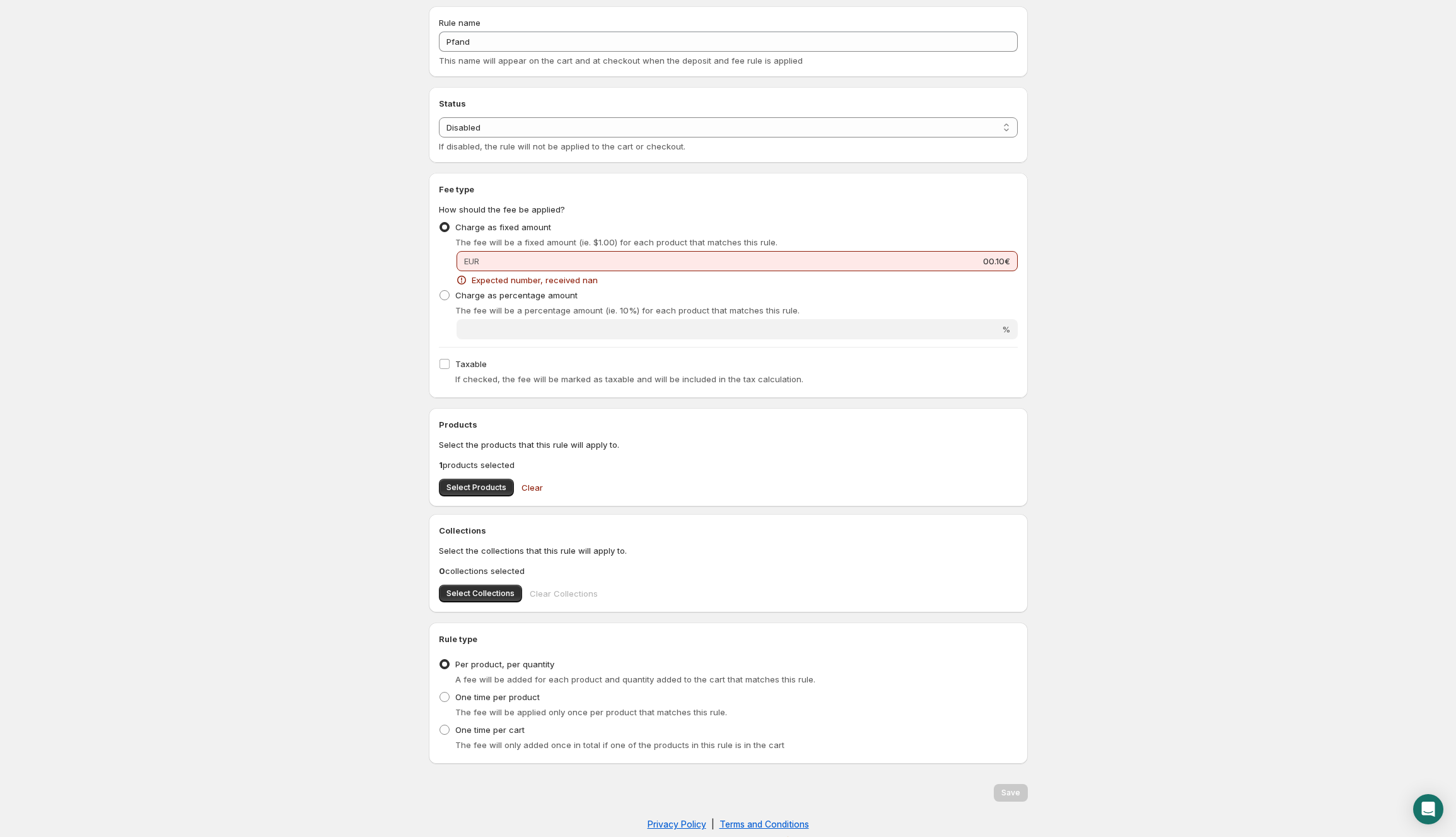 click 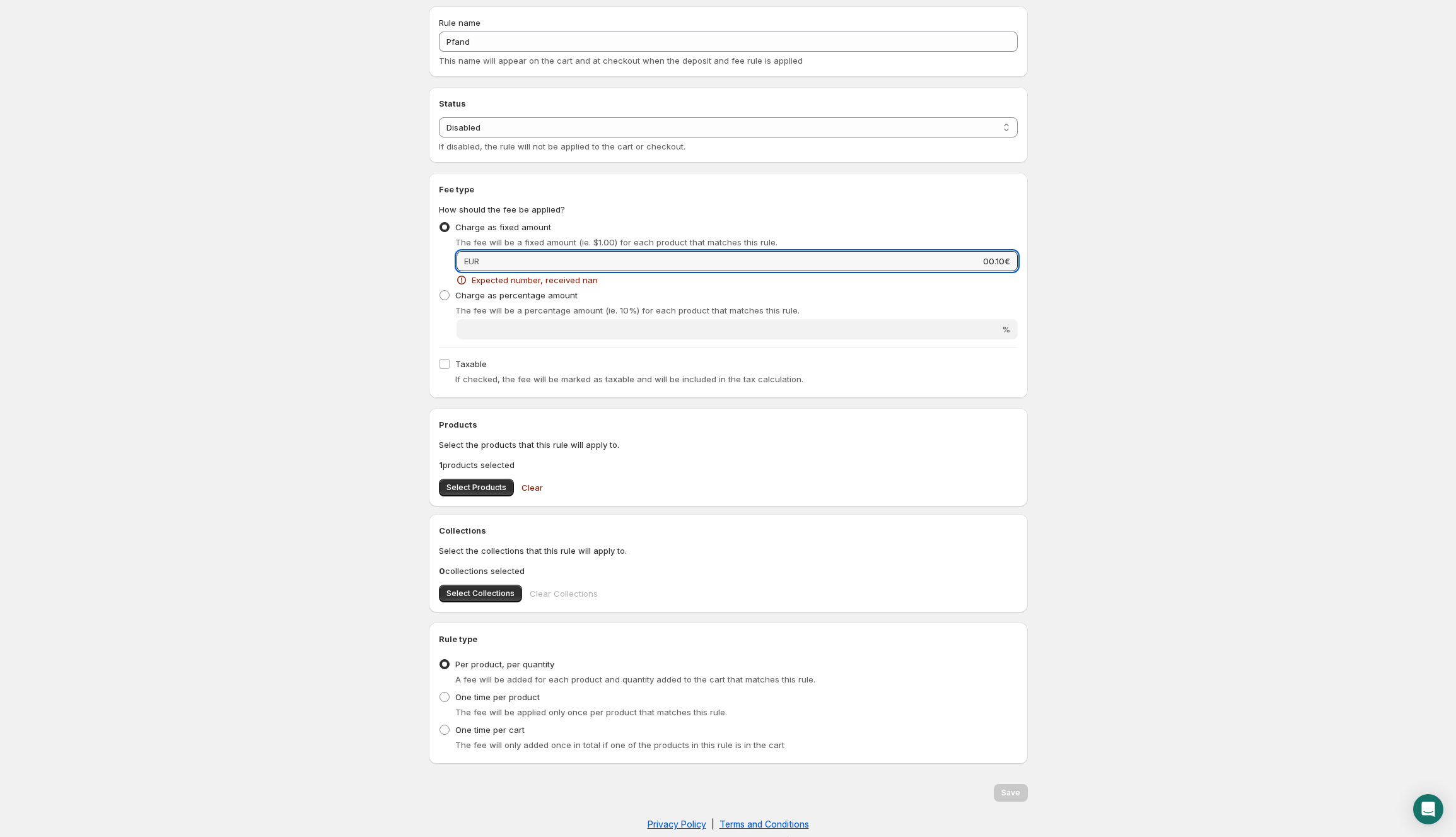 drag, startPoint x: 976, startPoint y: 260, endPoint x: 1070, endPoint y: 263, distance: 94.04786 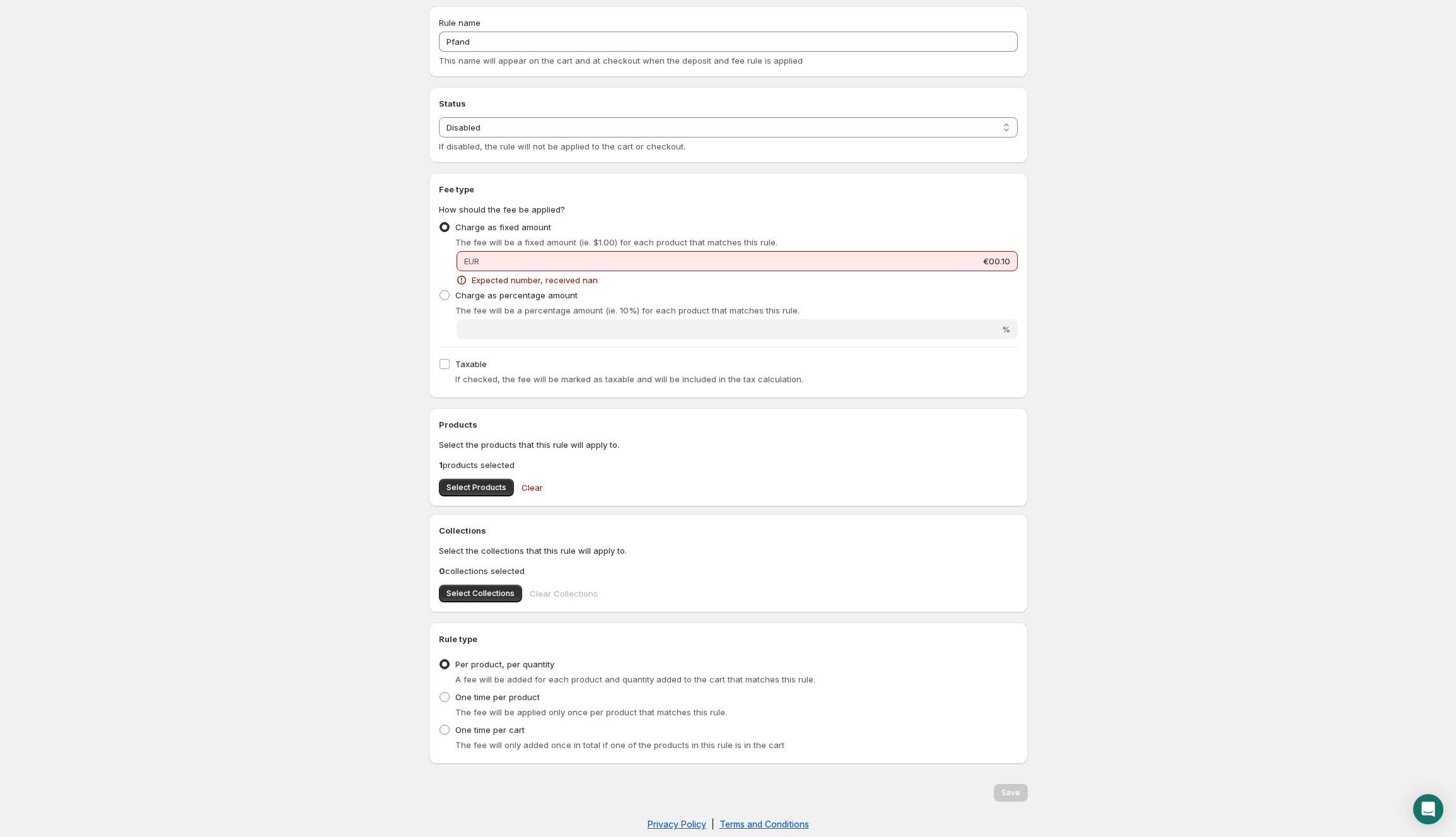 click on "Charge as percentage amount The fee will be a percentage amount (ie. 10%) for each product that matches this rule." at bounding box center (728, 301) 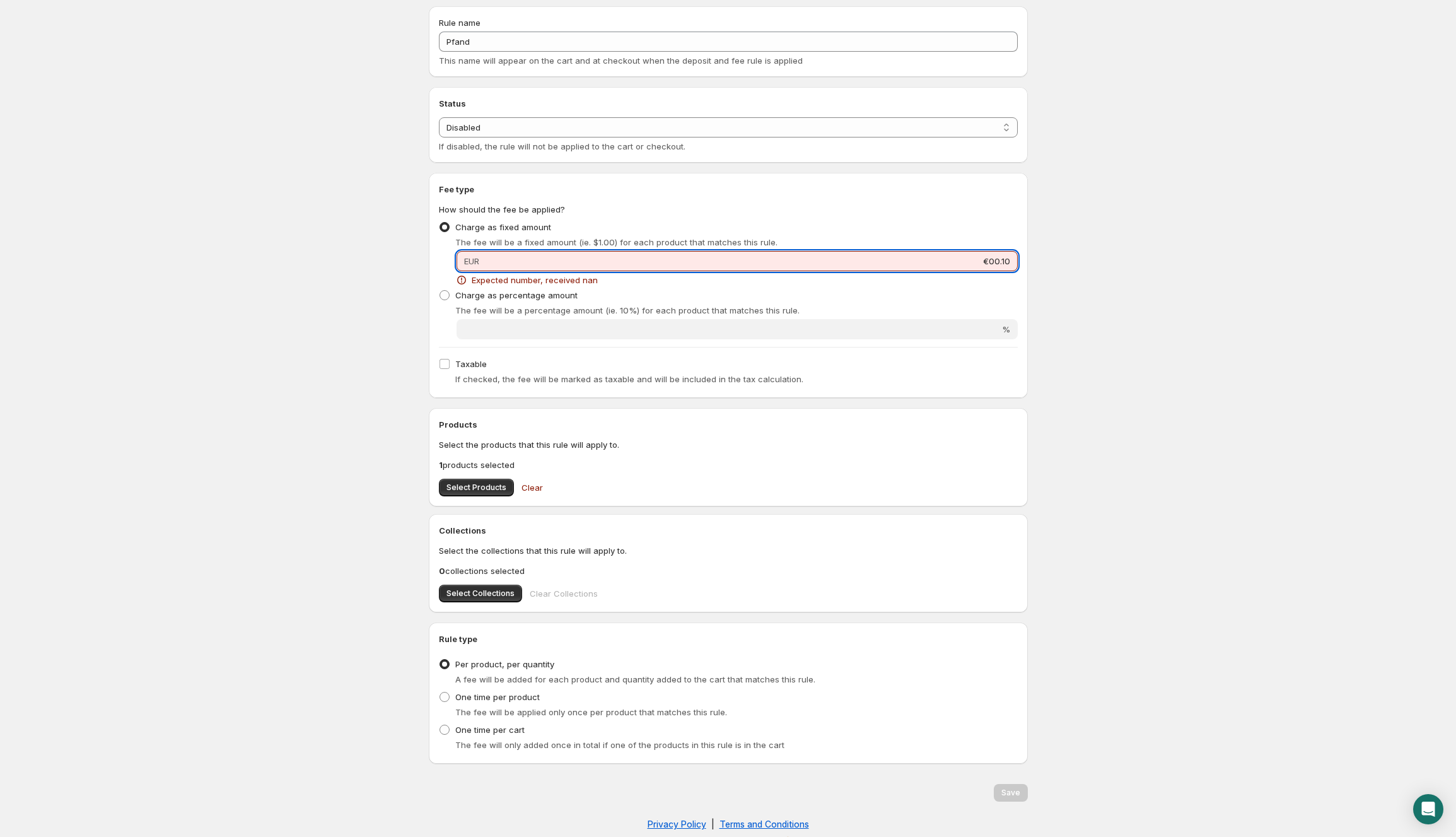 click on "€00.10" at bounding box center (750, 261) 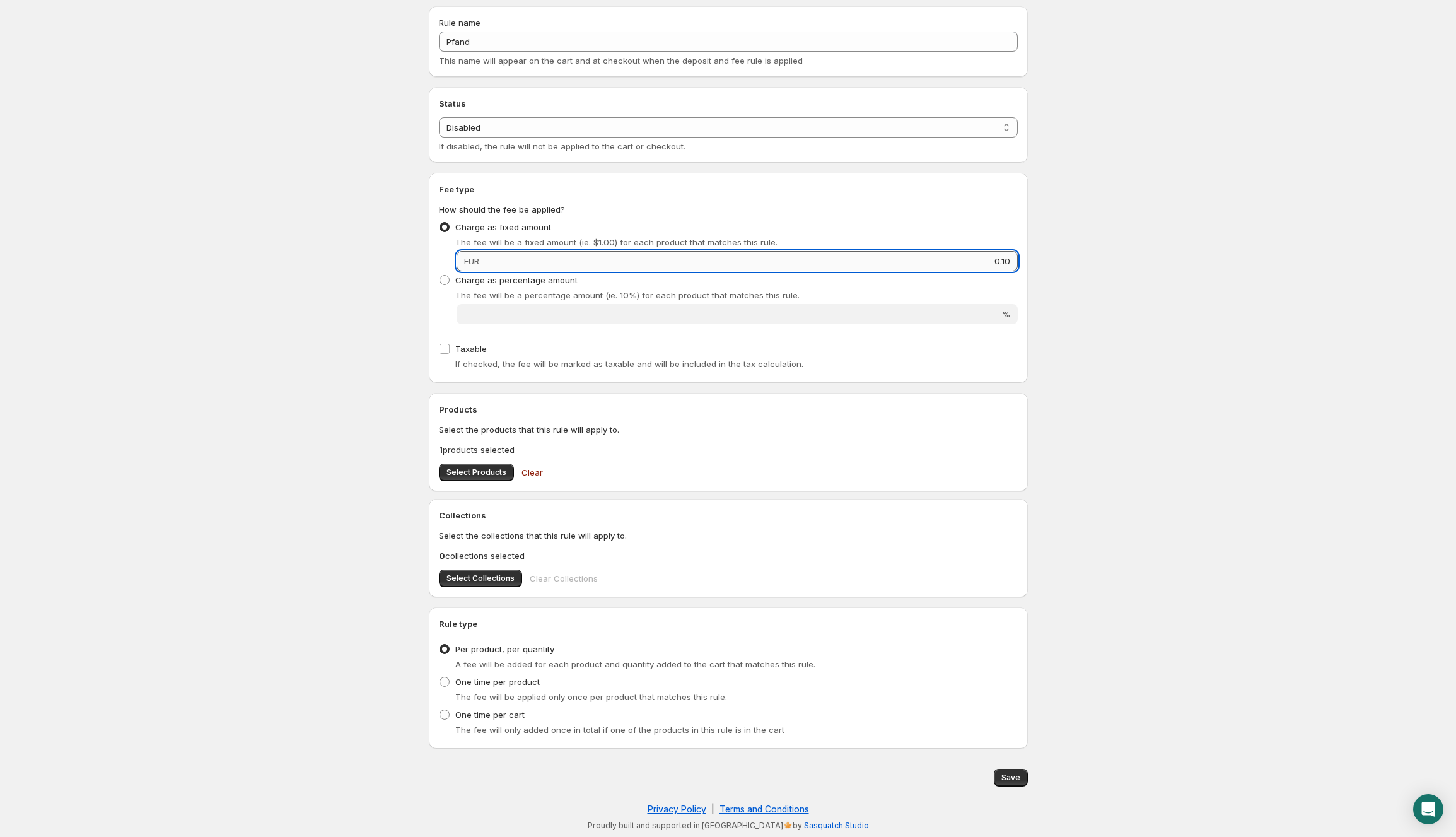 click at bounding box center (0, 0) 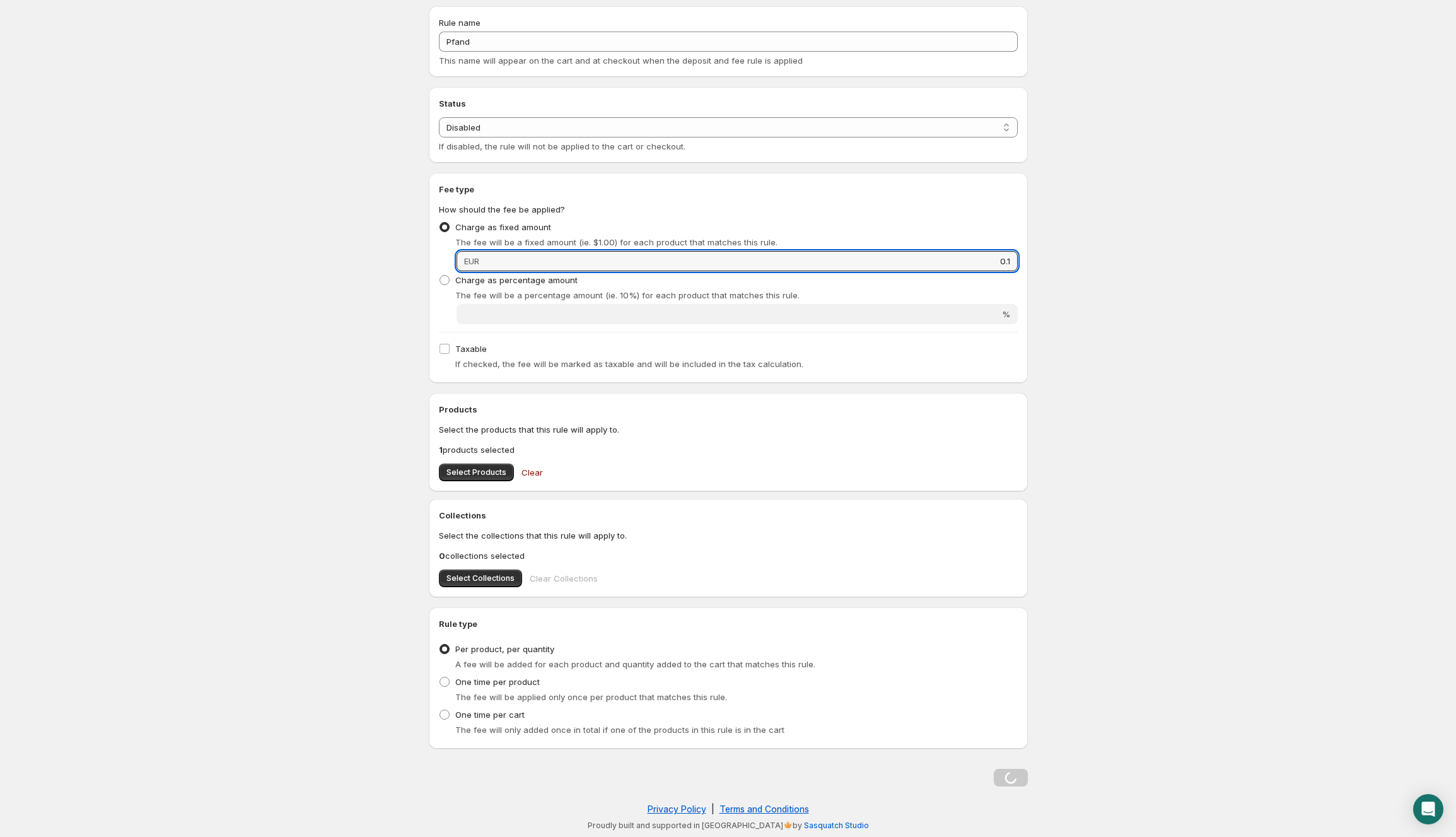 click on "Home Help Pfand. This page is ready Pfand Preview More actions Preview This rule is disabled This rule is currently disabled. It will not be applied to the cart or at checkout. Rule name Pfand This name will appear on the cart and at checkout when the deposit and fee rule is applied Status Status Enabled Disabled Disabled If disabled, the rule will not be applied to the cart or checkout. Fee type How should the fee be applied? Charge as fixed amount The fee will be a fixed amount (ie. $1.00) for each product that matches this rule. Fixed amount EUR 0.1 Charge as percentage amount The fee will be a percentage amount (ie. 10%) for each product that matches this rule. Percentage amount % Taxable If checked, the fee will be marked as taxable and will be included in the tax calculation. Products Select the products that this rule will apply to. 1  products selected Select Products Clear Collections Select the collections that this rule will apply to. 0  collections selected Select Collections Clear Collections |" at bounding box center (728, 311) 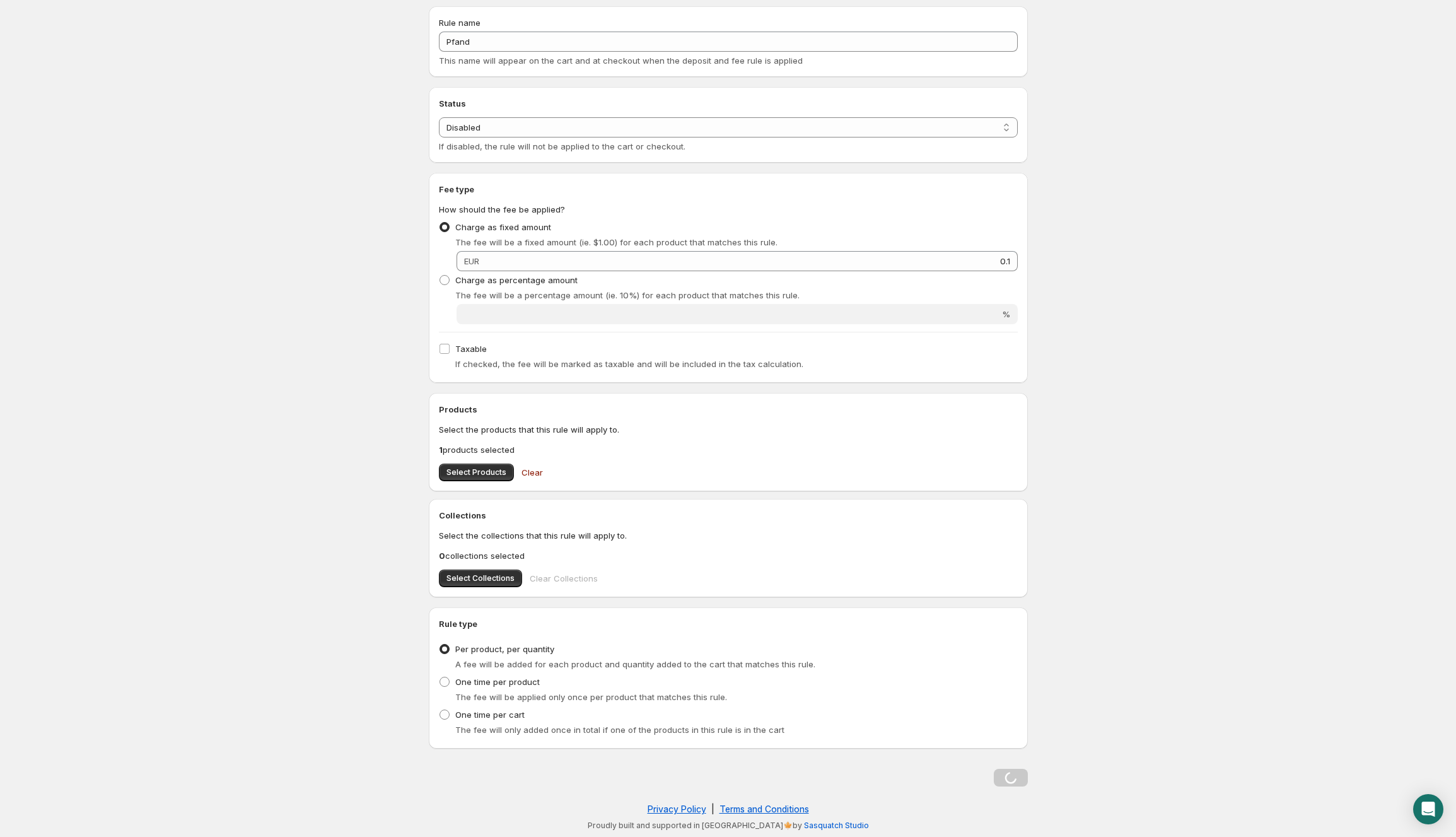 scroll, scrollTop: 0, scrollLeft: 0, axis: both 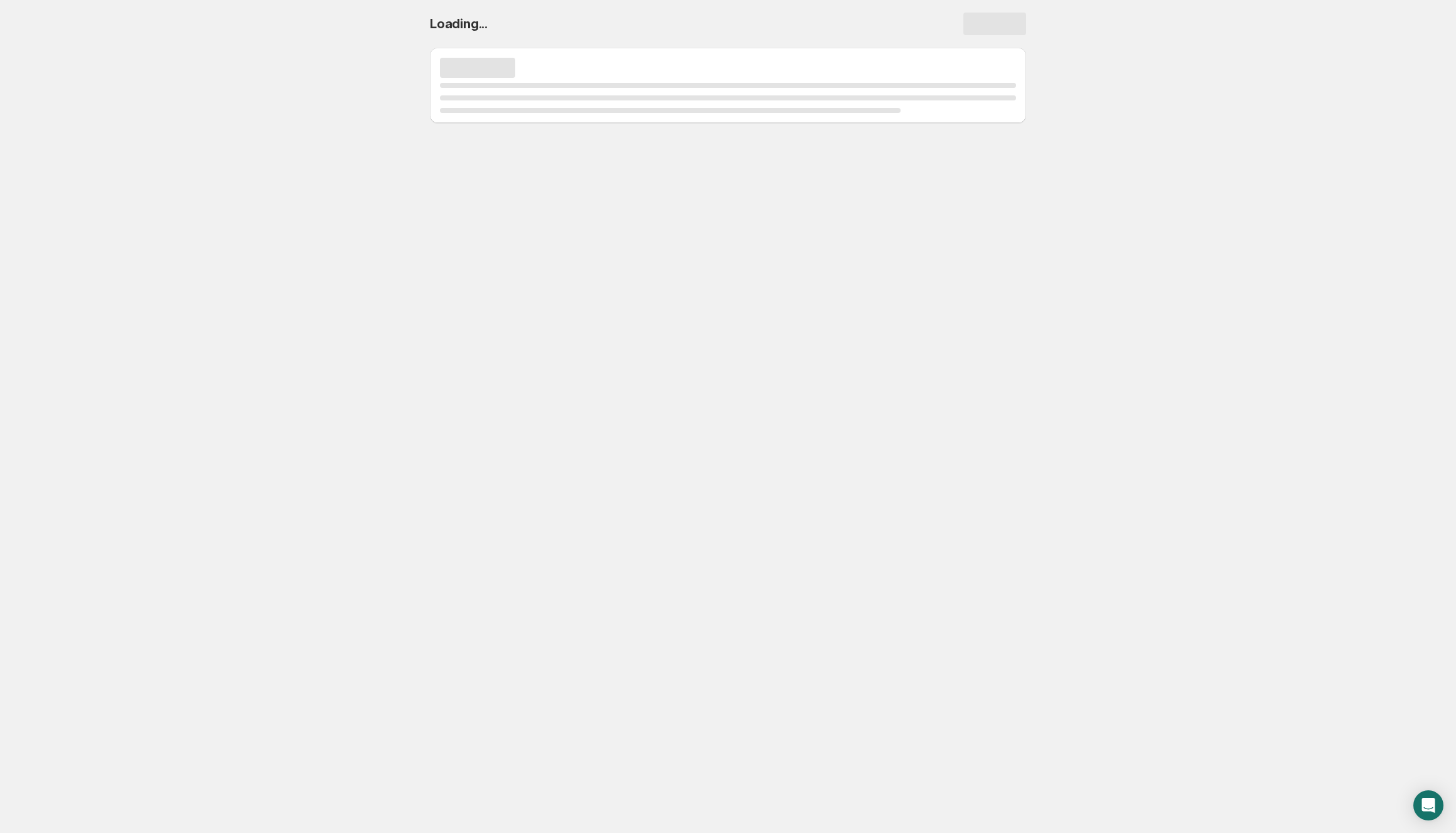 select on "deactive" 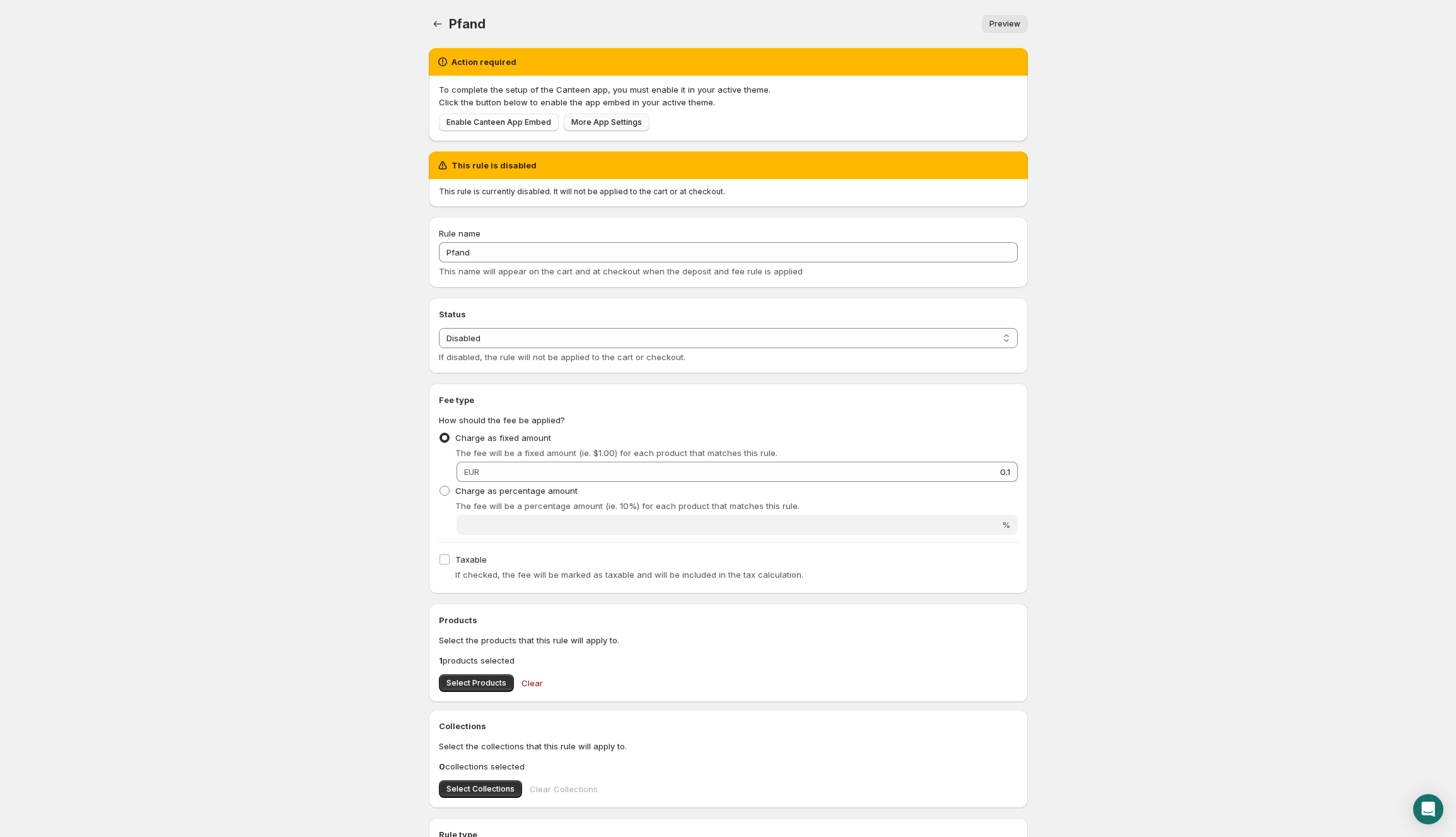 click on "More App Settings" at bounding box center [607, 122] 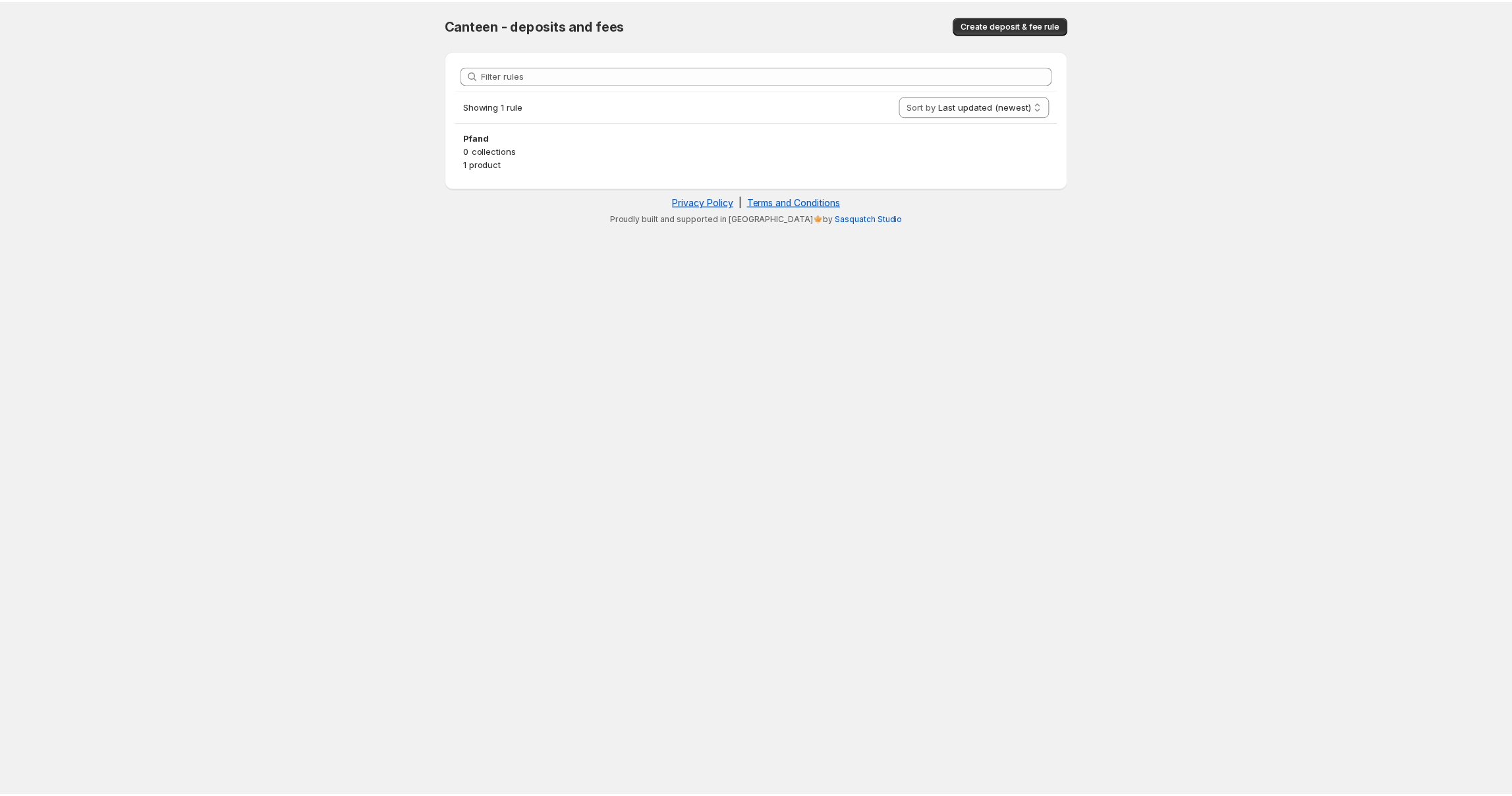 scroll, scrollTop: 0, scrollLeft: 0, axis: both 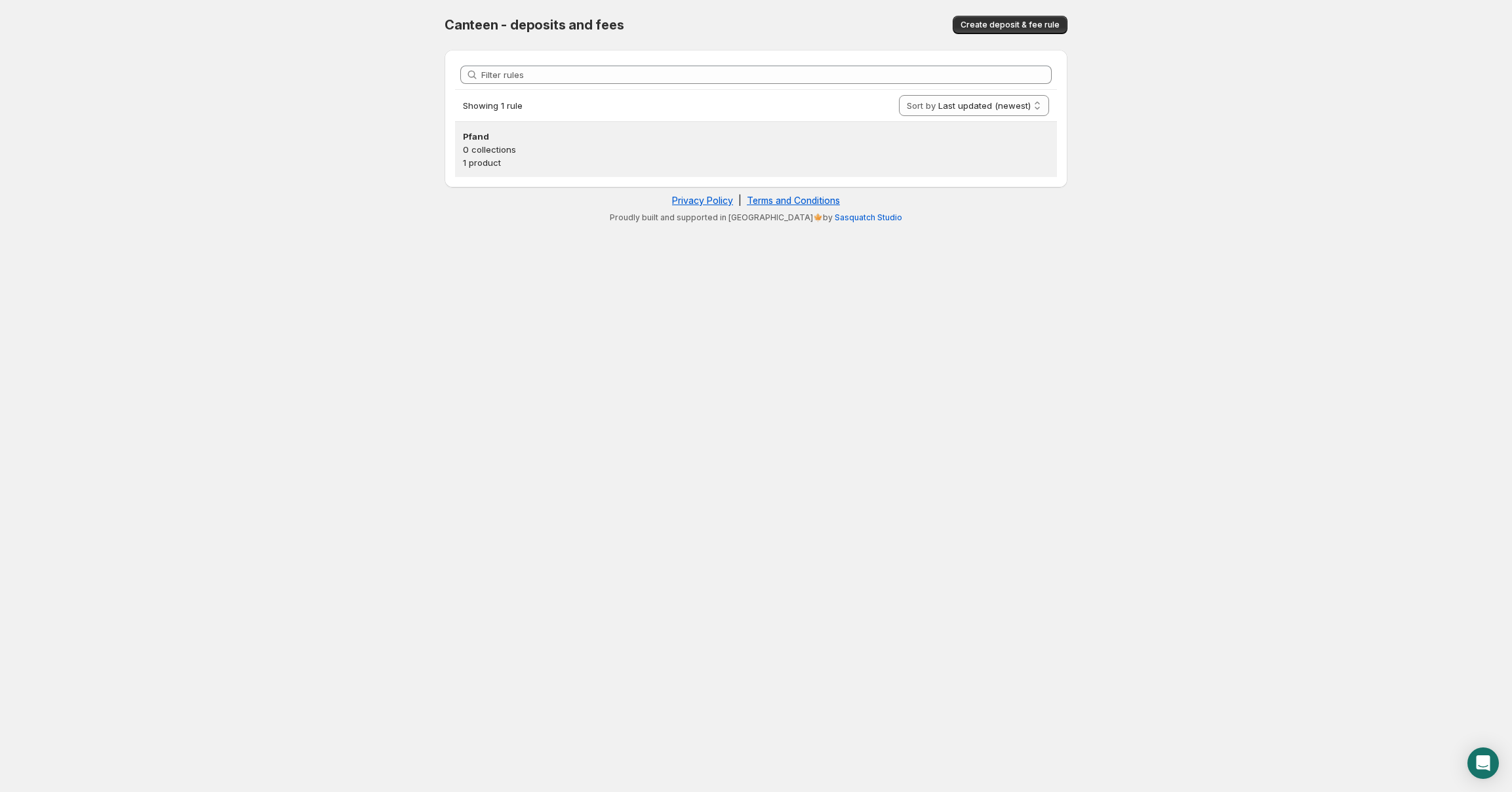 click on "1   product" at bounding box center [756, 163] 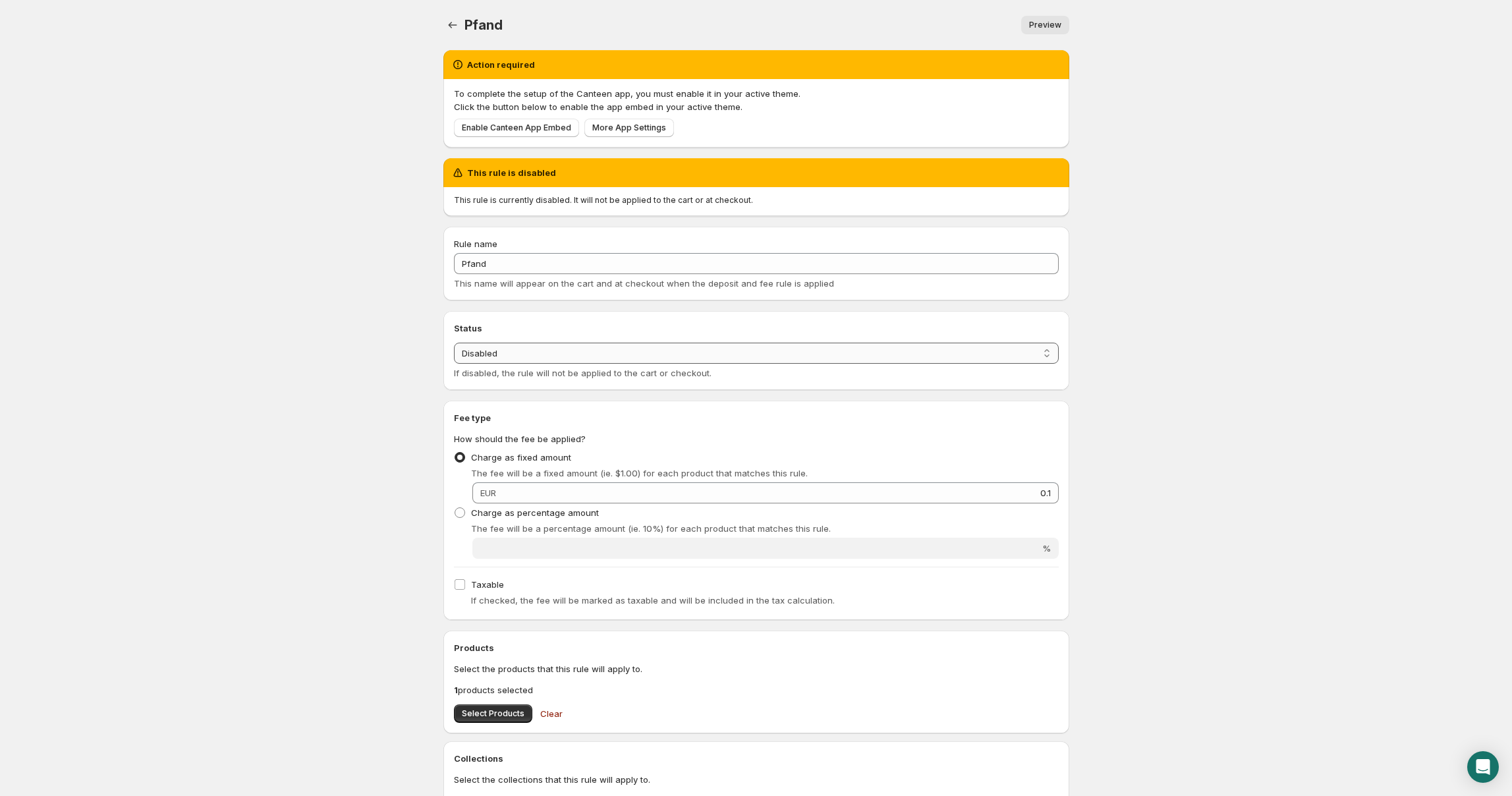 click on "Enabled Disabled" at bounding box center (756, 353) 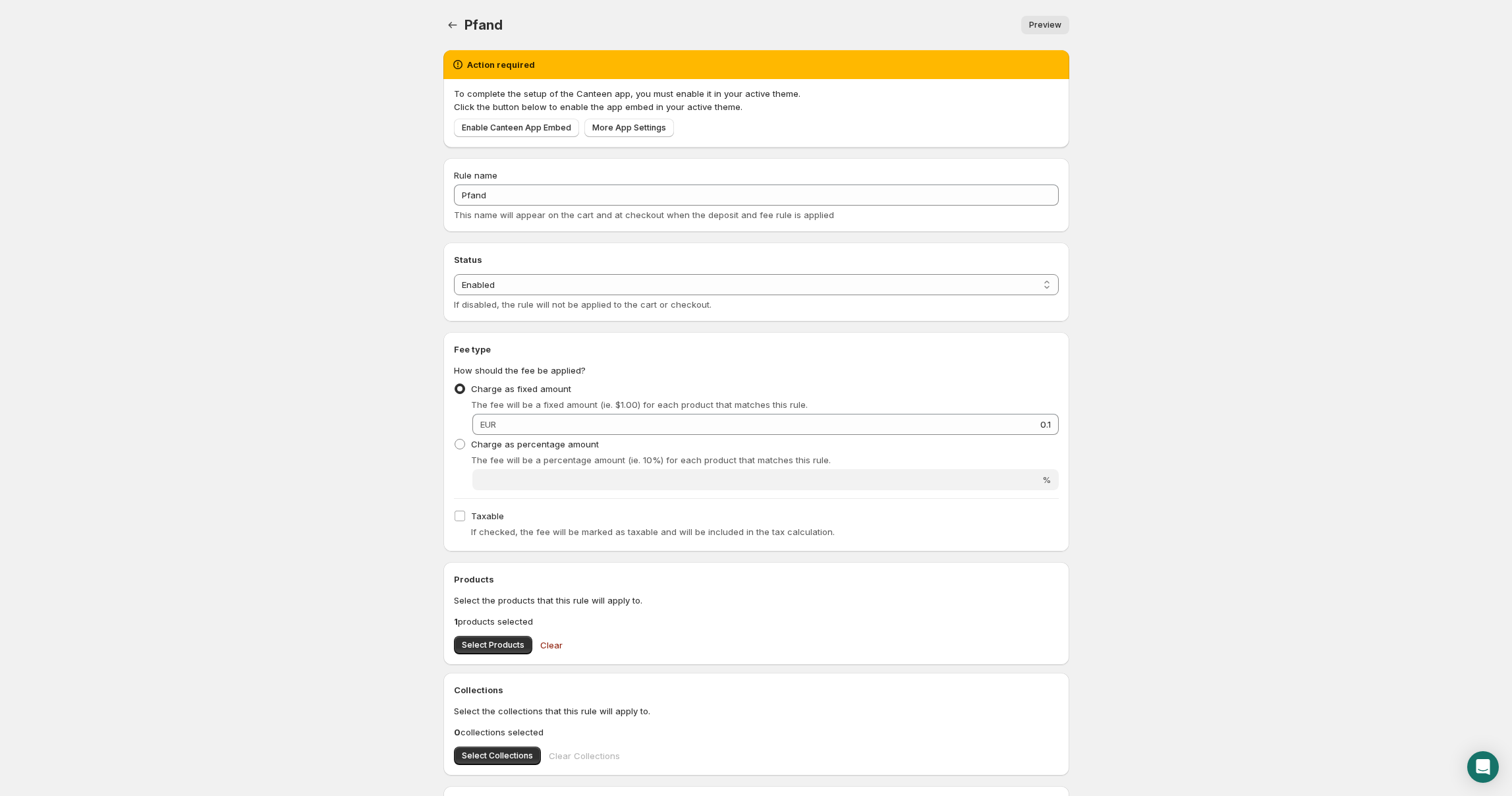 click on "Preview" at bounding box center [1045, 25] 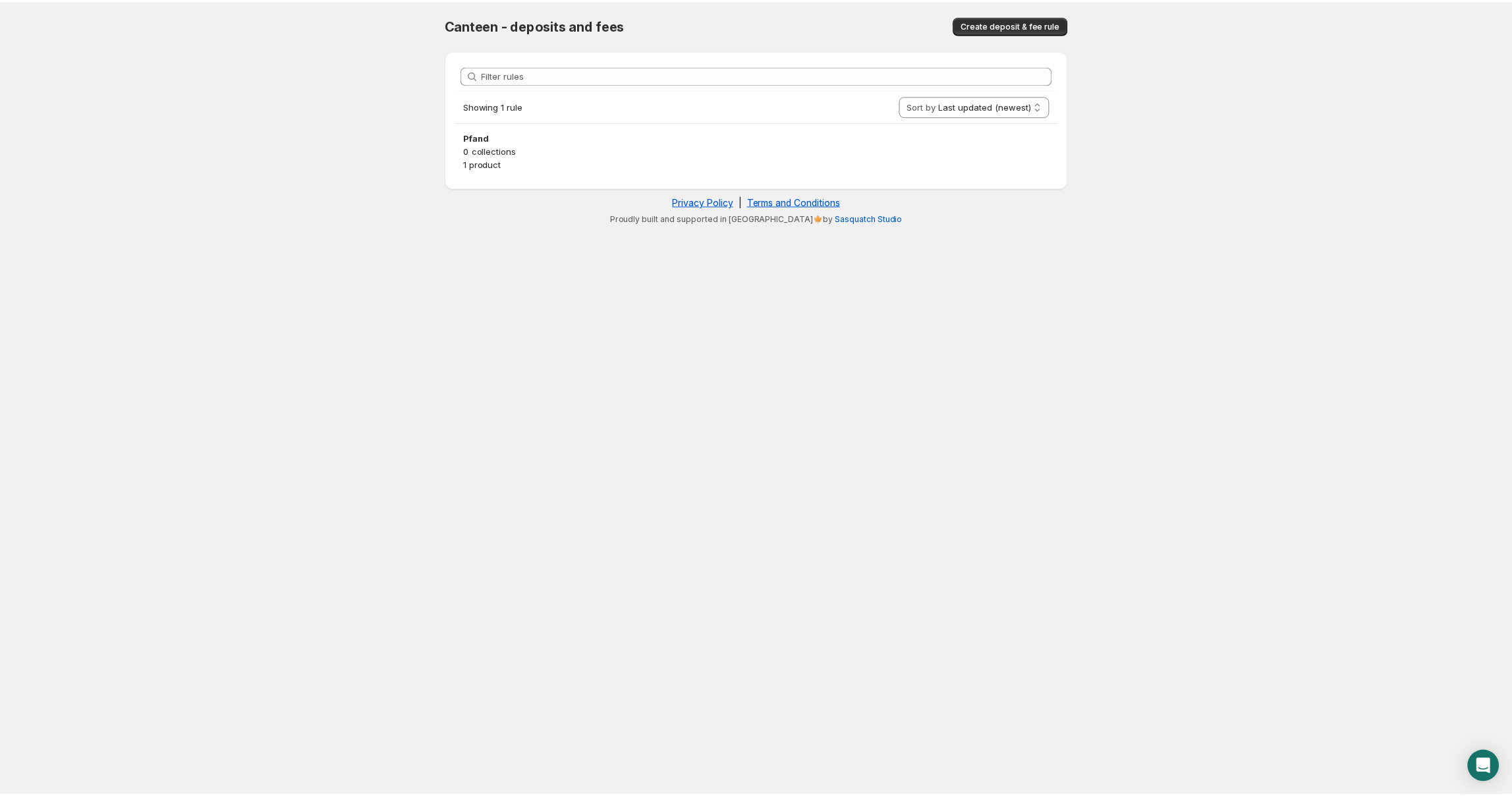 scroll, scrollTop: 0, scrollLeft: 0, axis: both 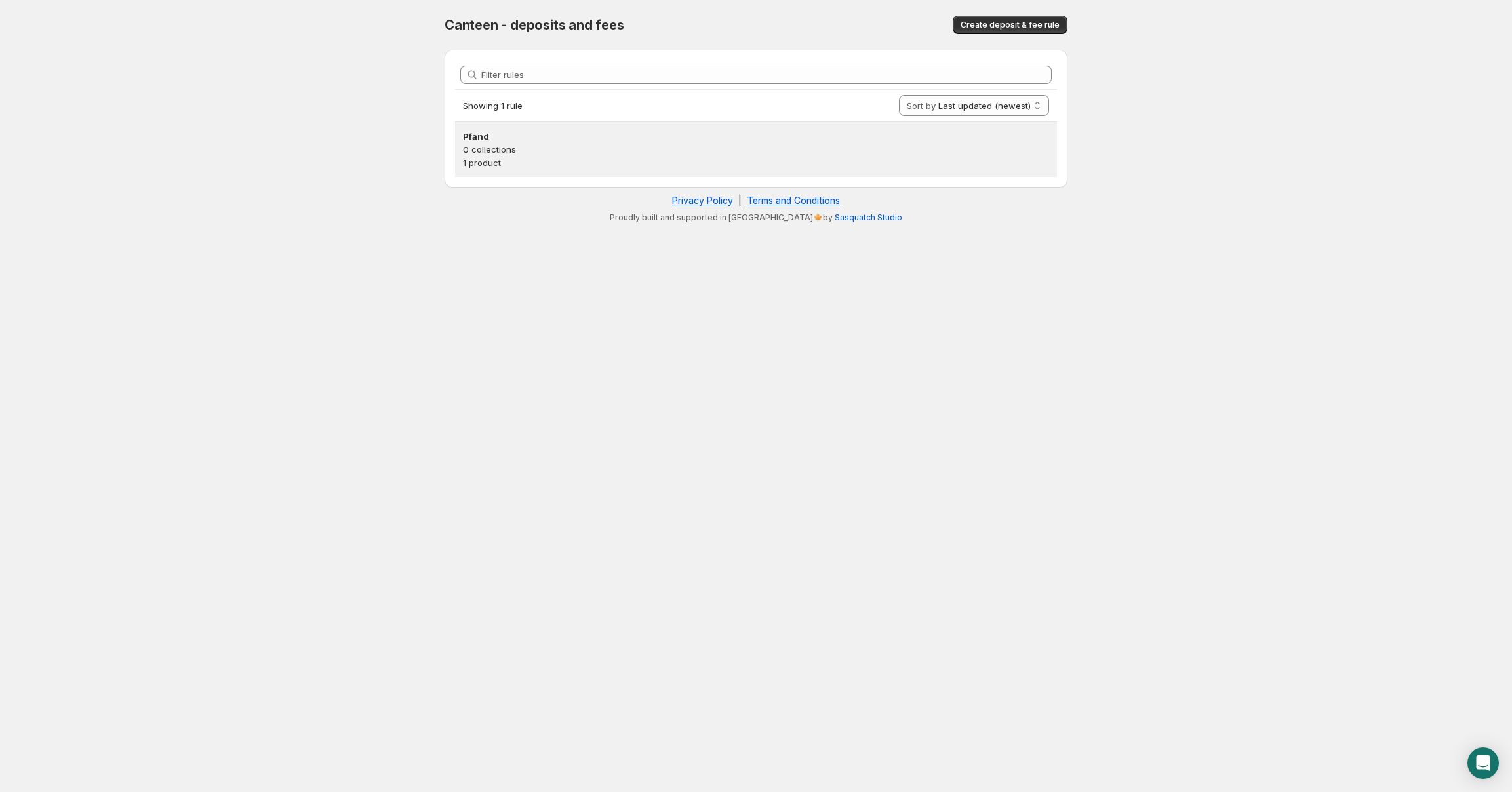 click on "Pfand" at bounding box center (756, 136) 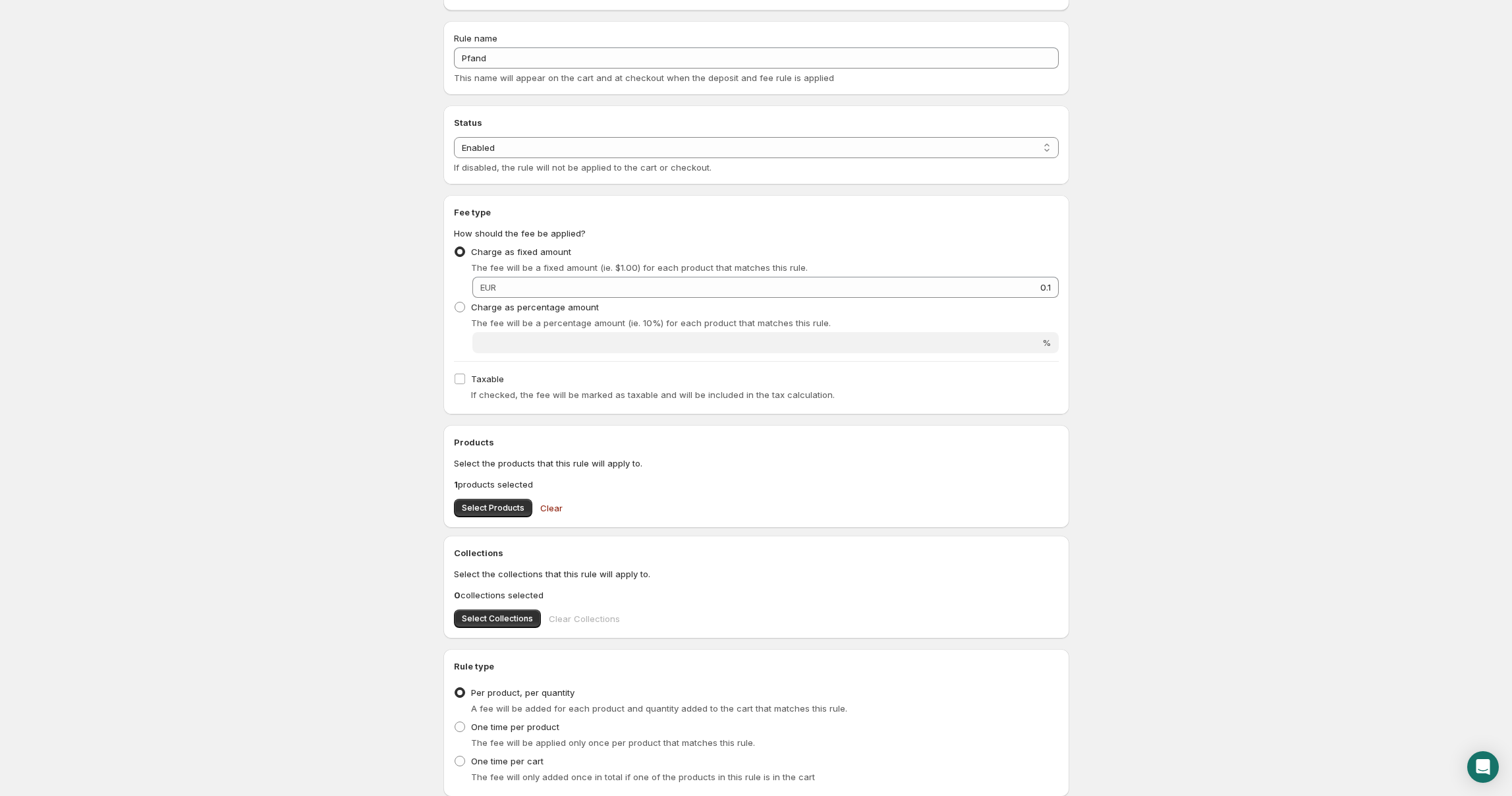 scroll, scrollTop: 0, scrollLeft: 0, axis: both 